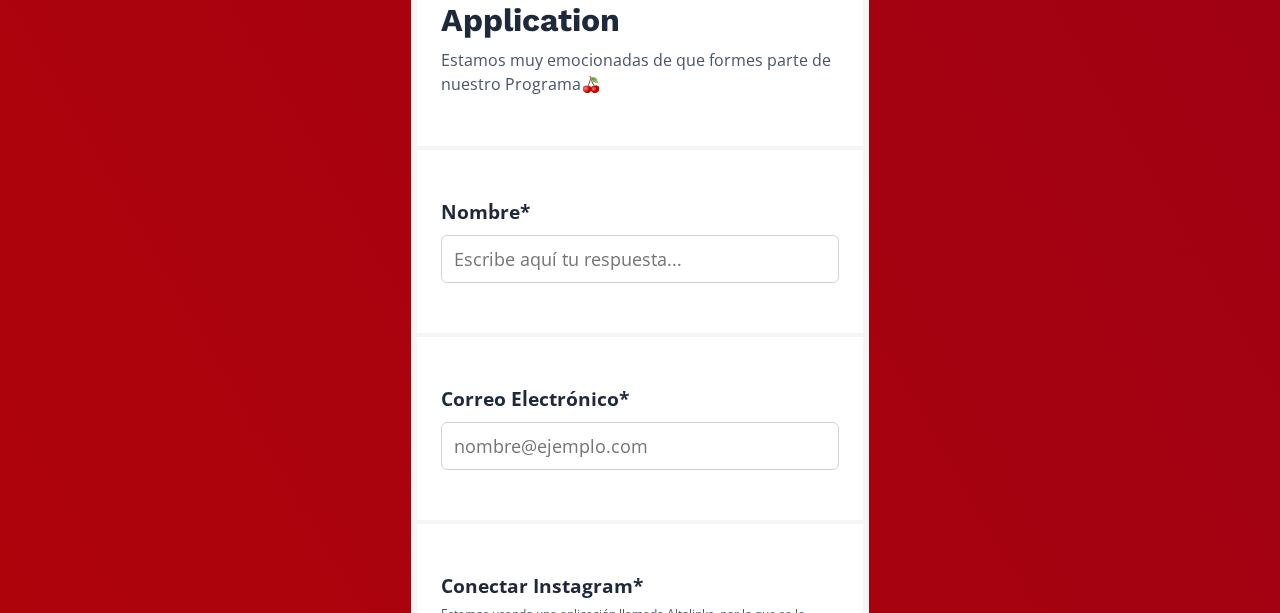 scroll, scrollTop: 455, scrollLeft: 0, axis: vertical 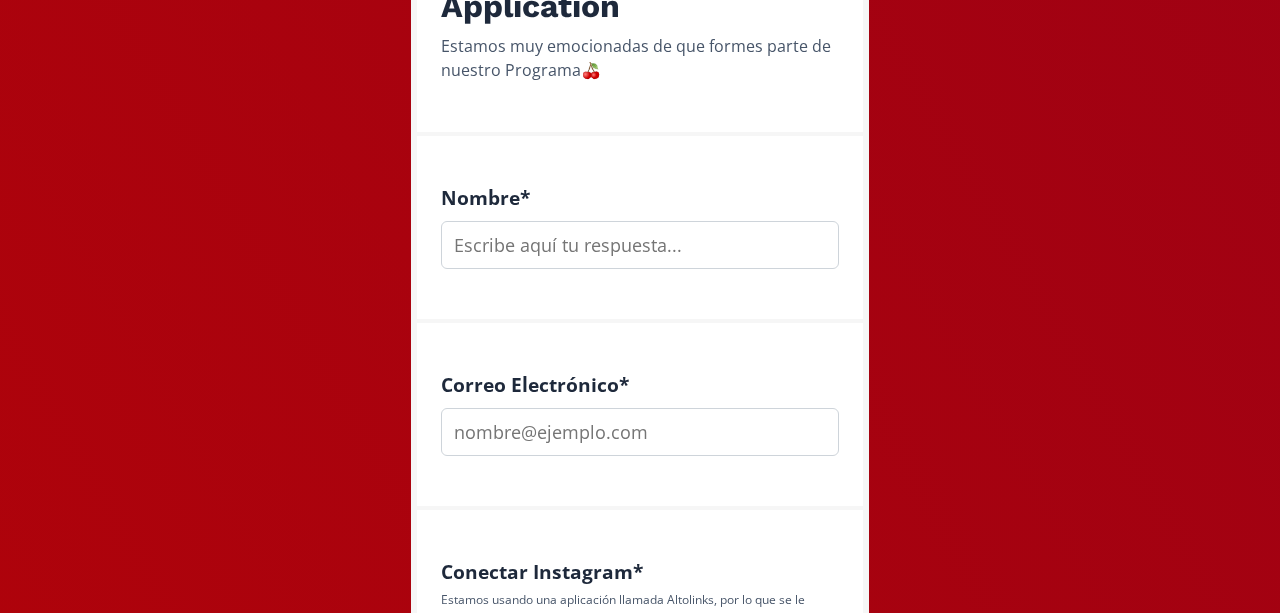 click on "Nombre *" at bounding box center (640, 229) 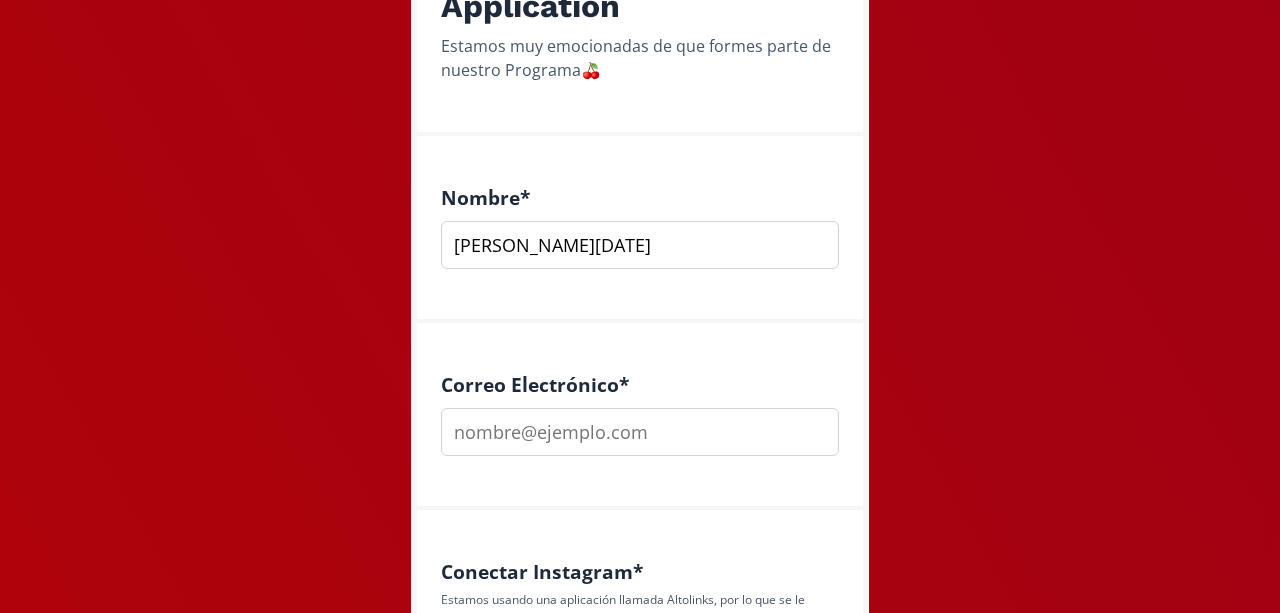 type on "[PERSON_NAME][DATE]" 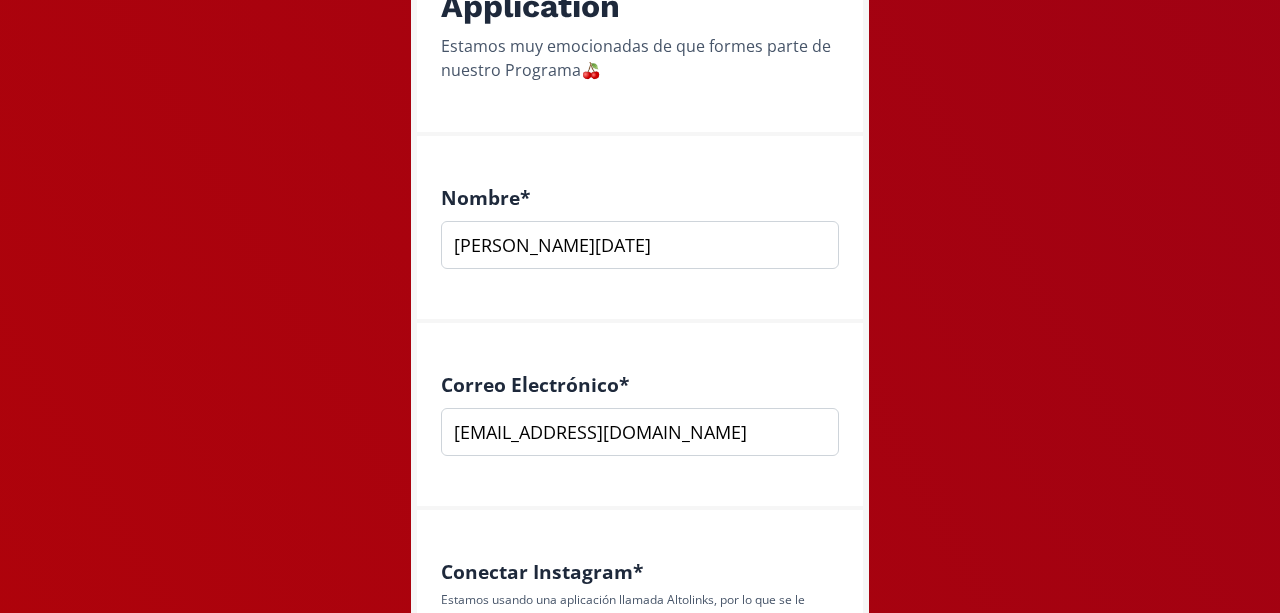 type on "[EMAIL_ADDRESS][DOMAIN_NAME]" 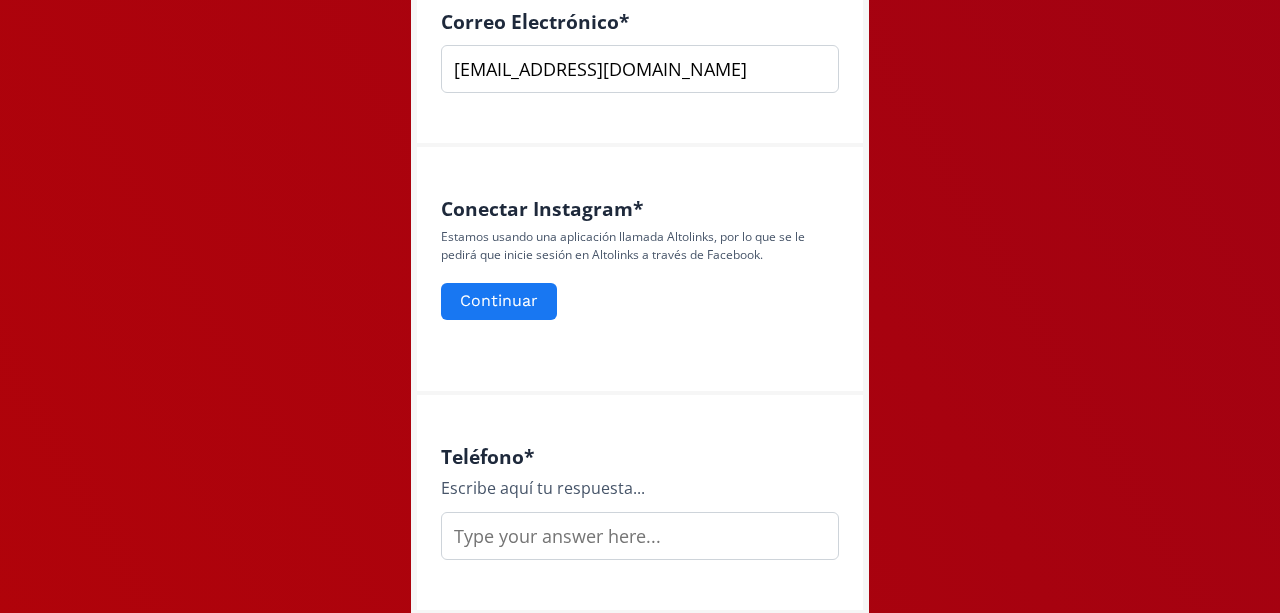 scroll, scrollTop: 896, scrollLeft: 0, axis: vertical 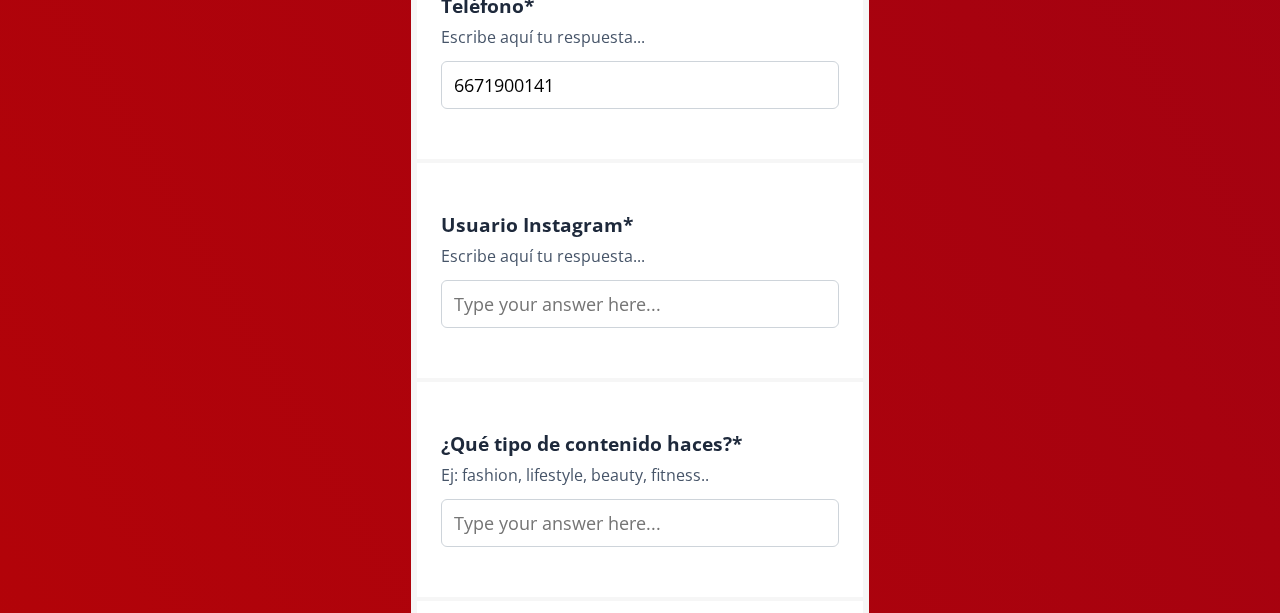 type on "6671900141" 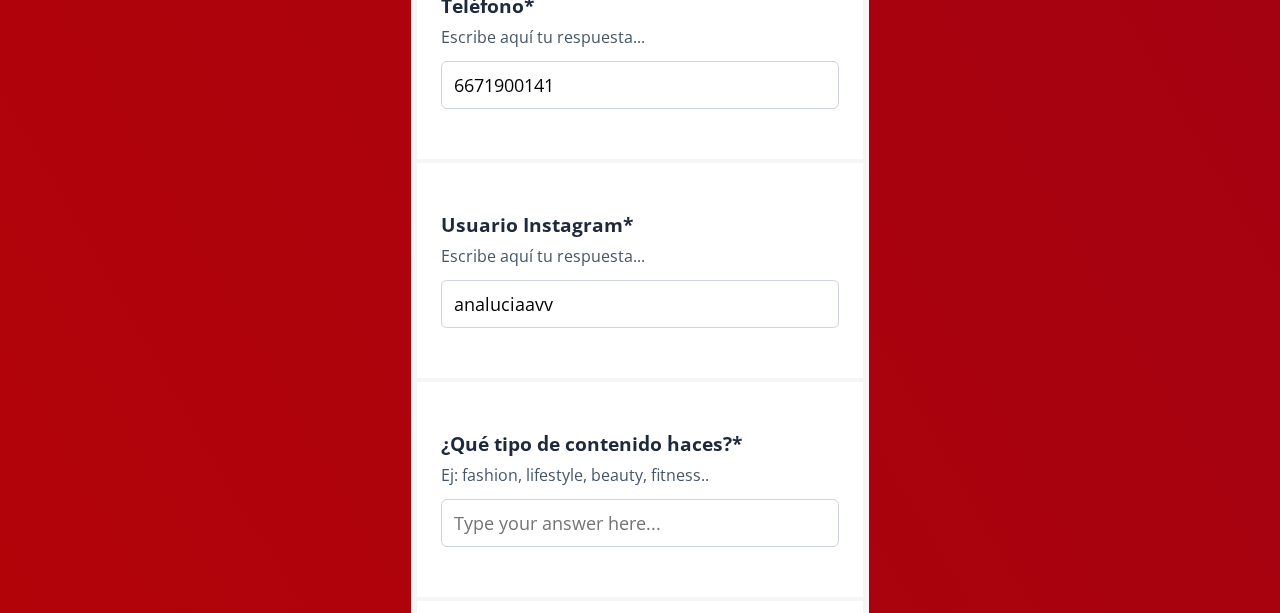 type on "analuciaavv" 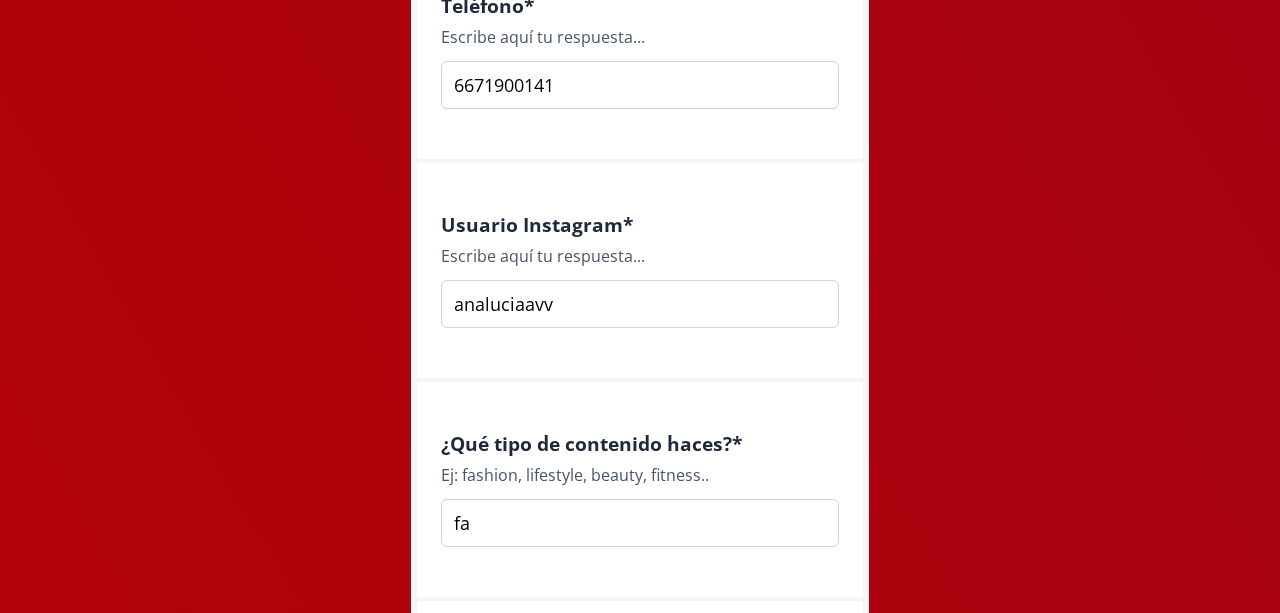type on "f" 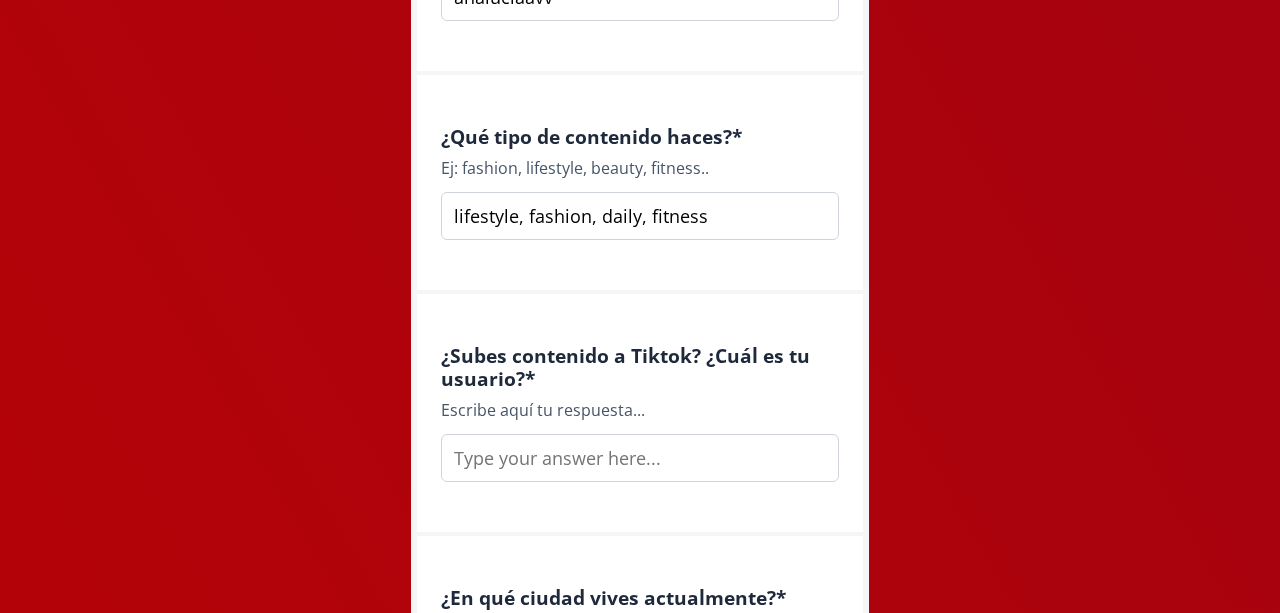 scroll, scrollTop: 1762, scrollLeft: 0, axis: vertical 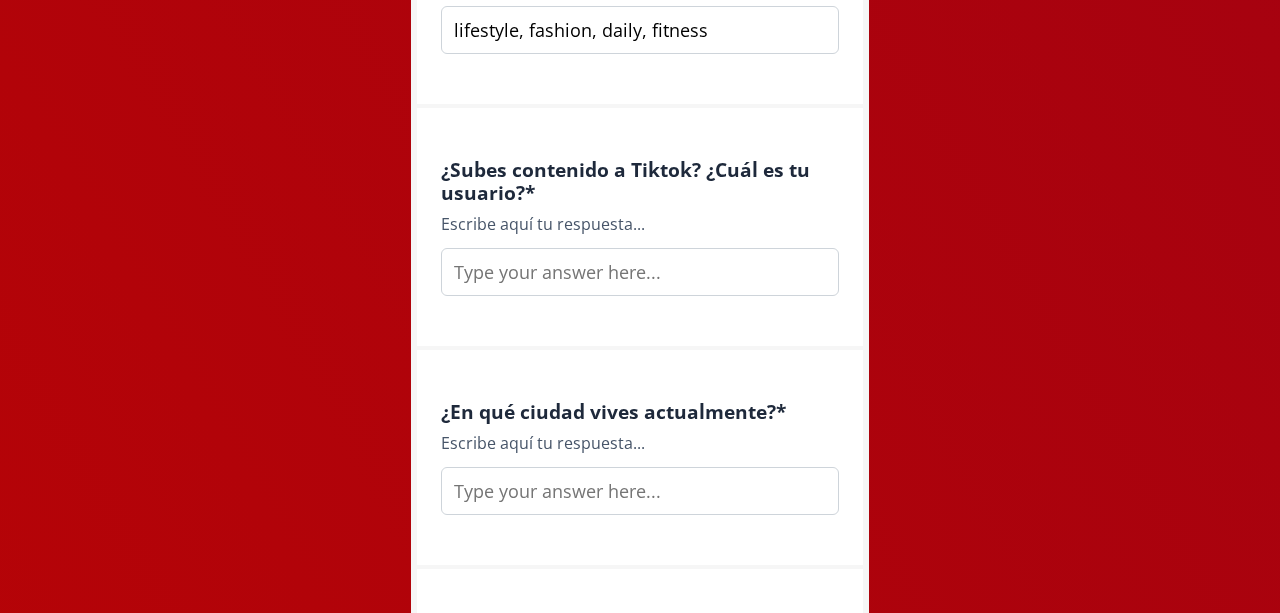 type on "lifestyle, fashion, daily, fitness" 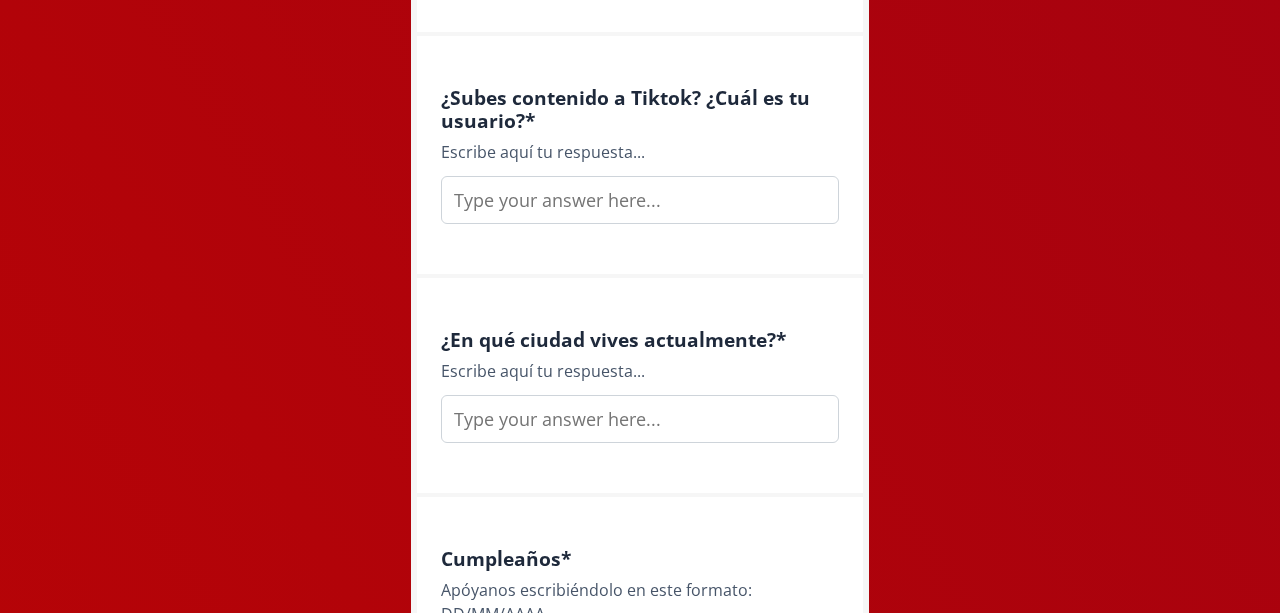 scroll, scrollTop: 1849, scrollLeft: 0, axis: vertical 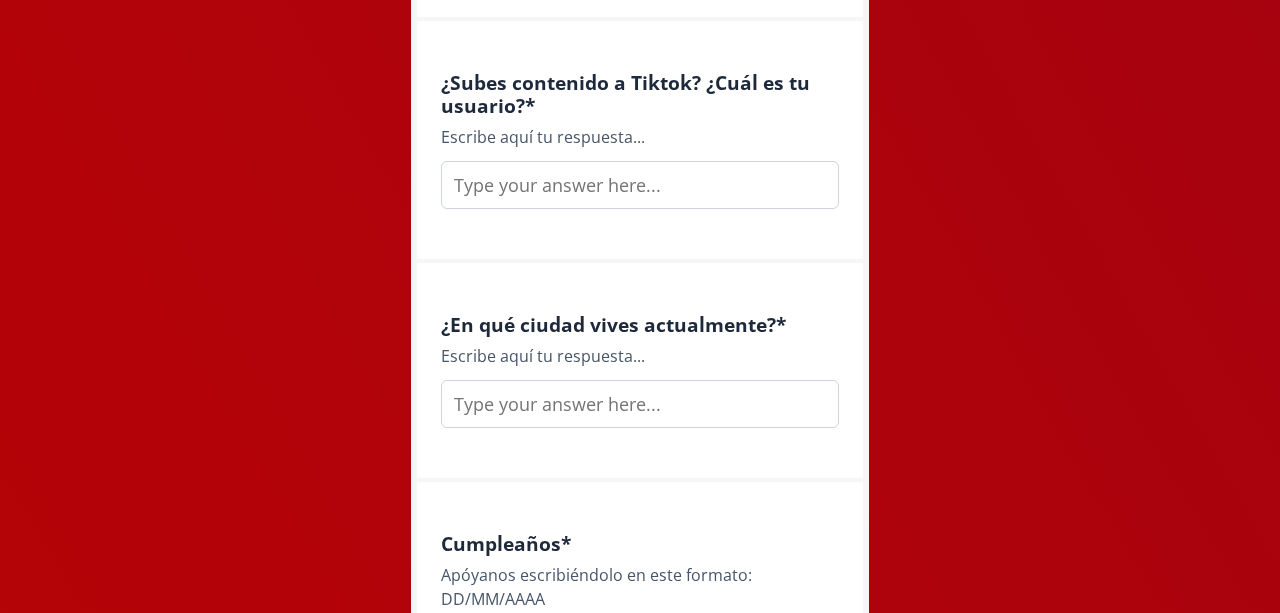 click at bounding box center (640, 185) 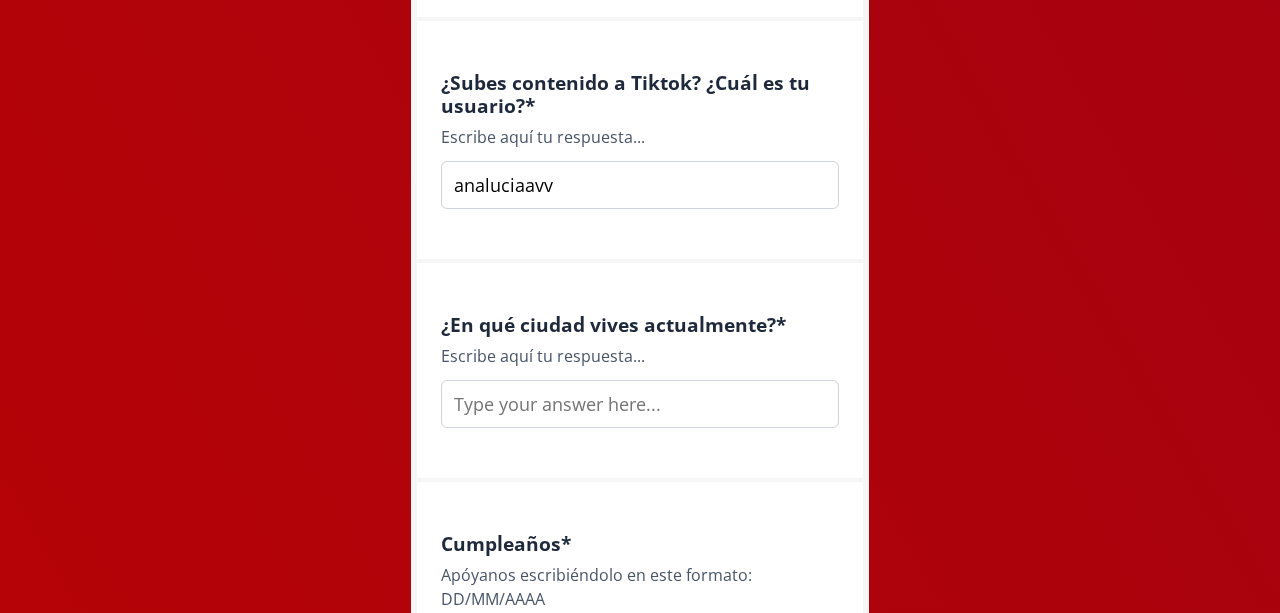 type on "analuciaavv" 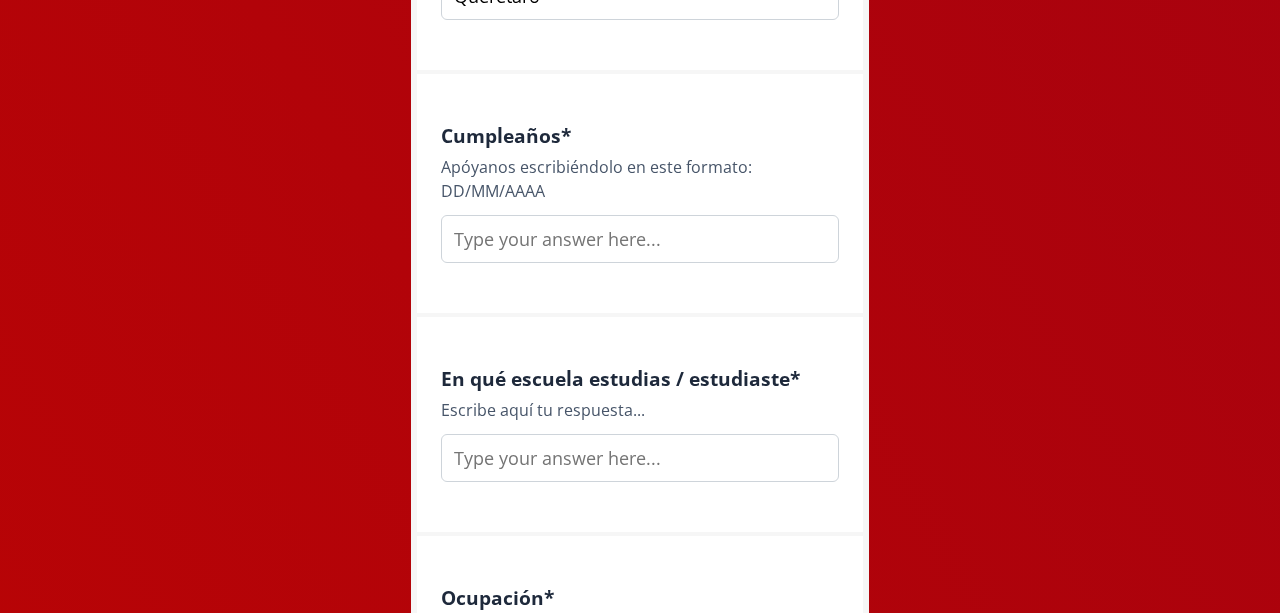 scroll, scrollTop: 2280, scrollLeft: 0, axis: vertical 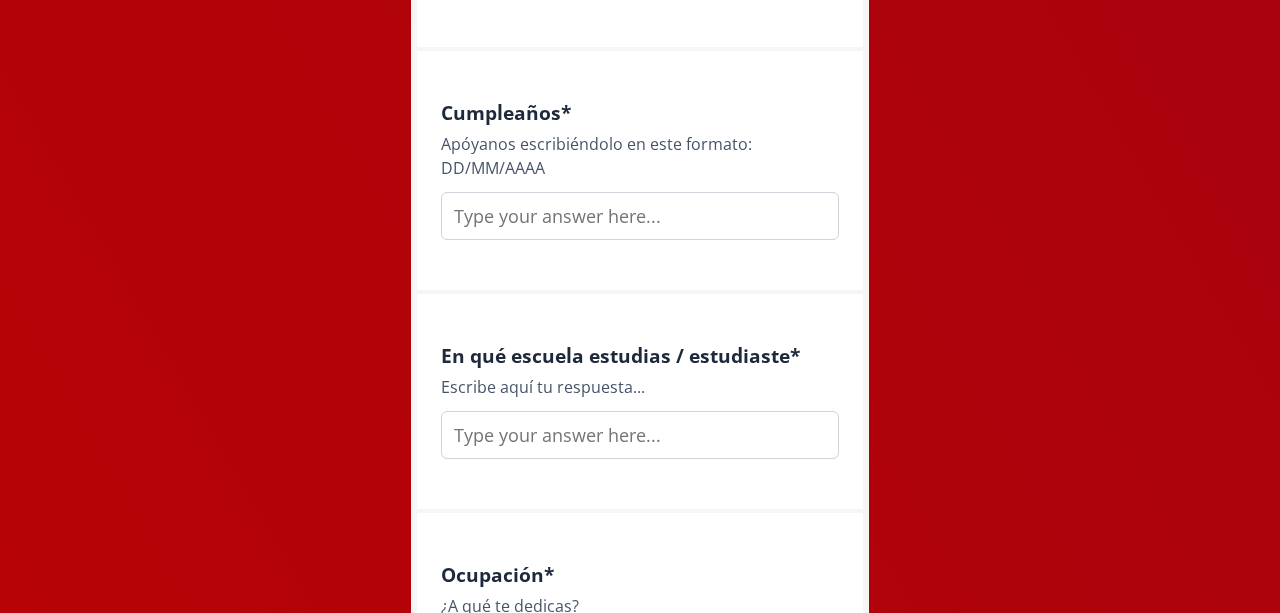 type on "Queretaro" 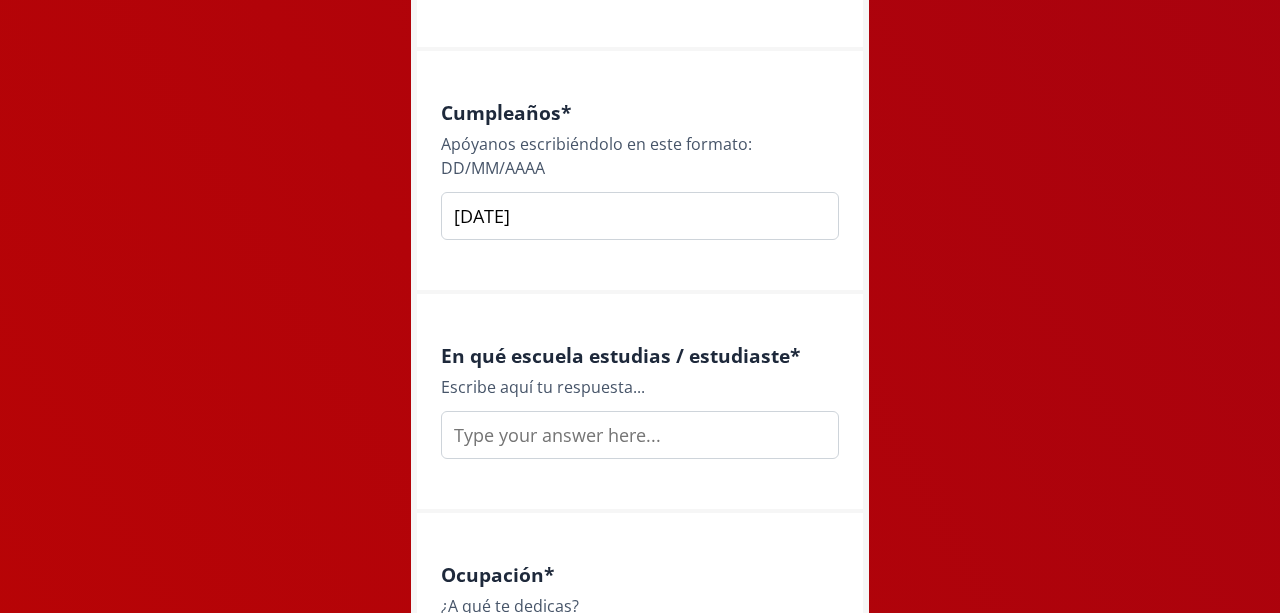 type on "[DATE]" 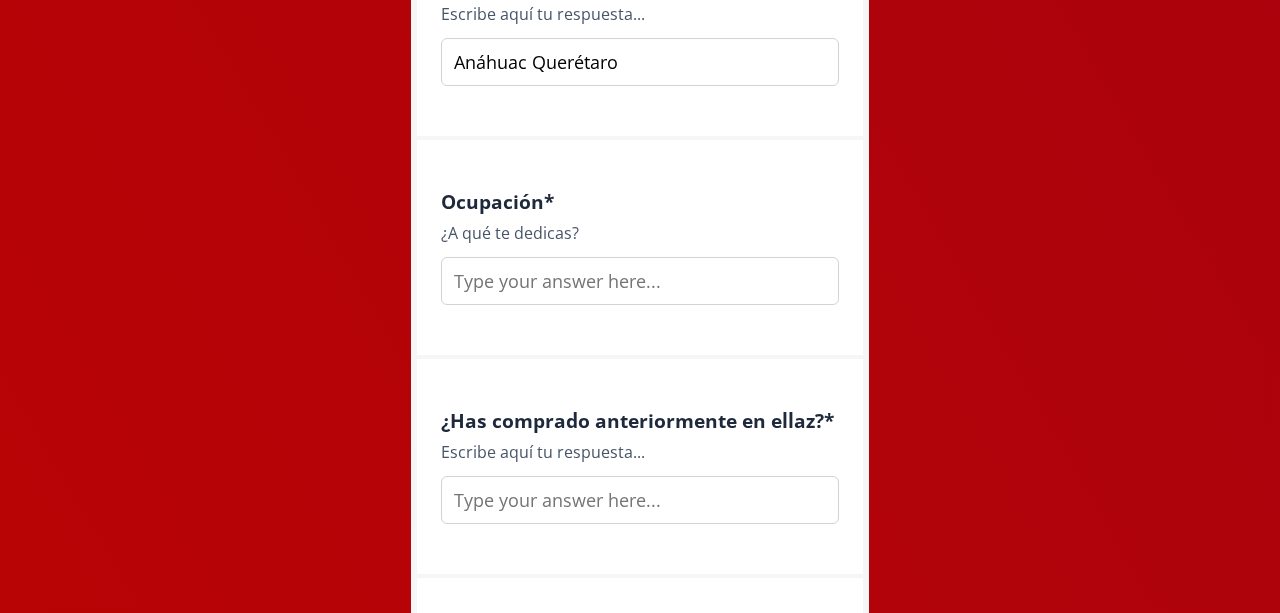 scroll, scrollTop: 2672, scrollLeft: 0, axis: vertical 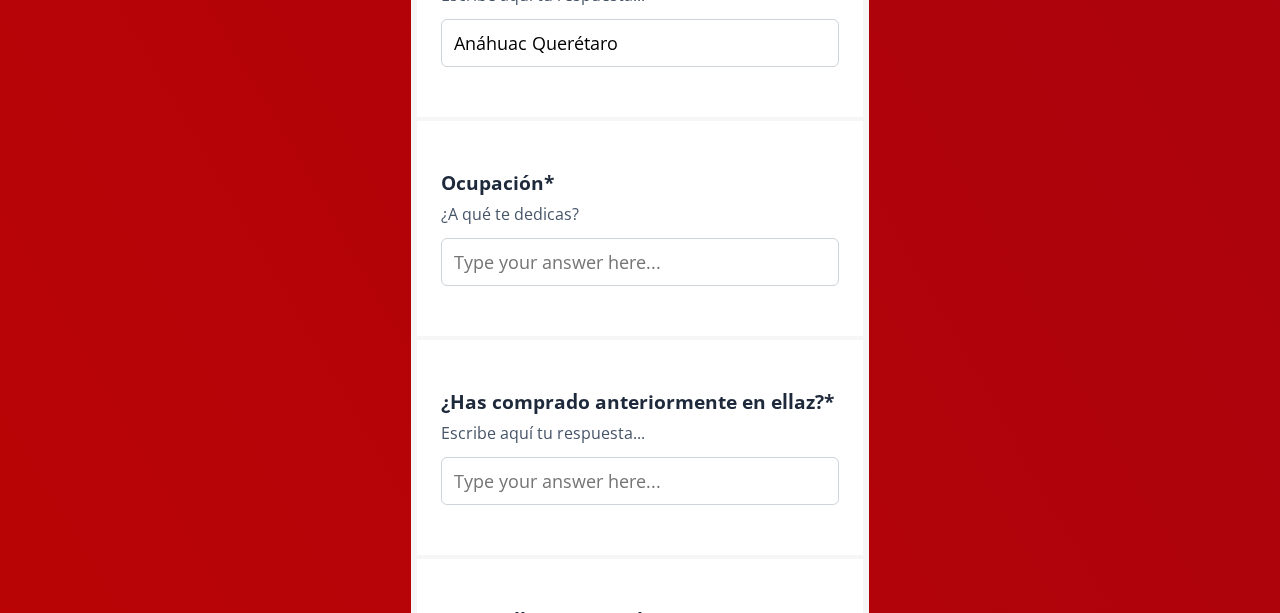 type on "Anáhuac Querétaro" 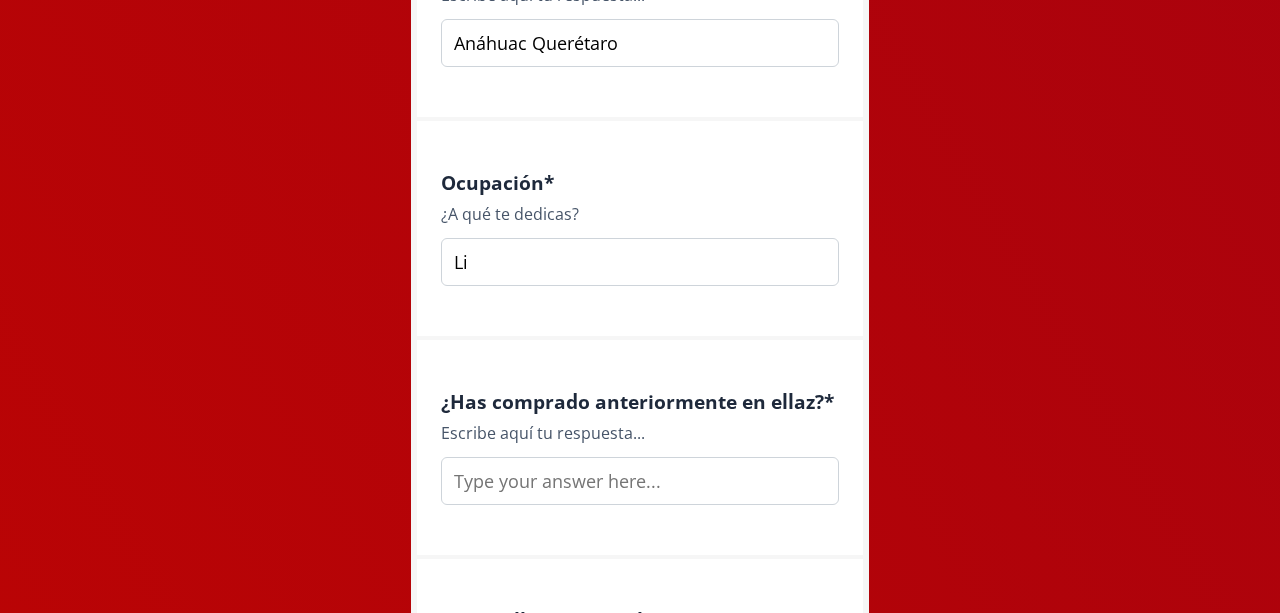 type on "L" 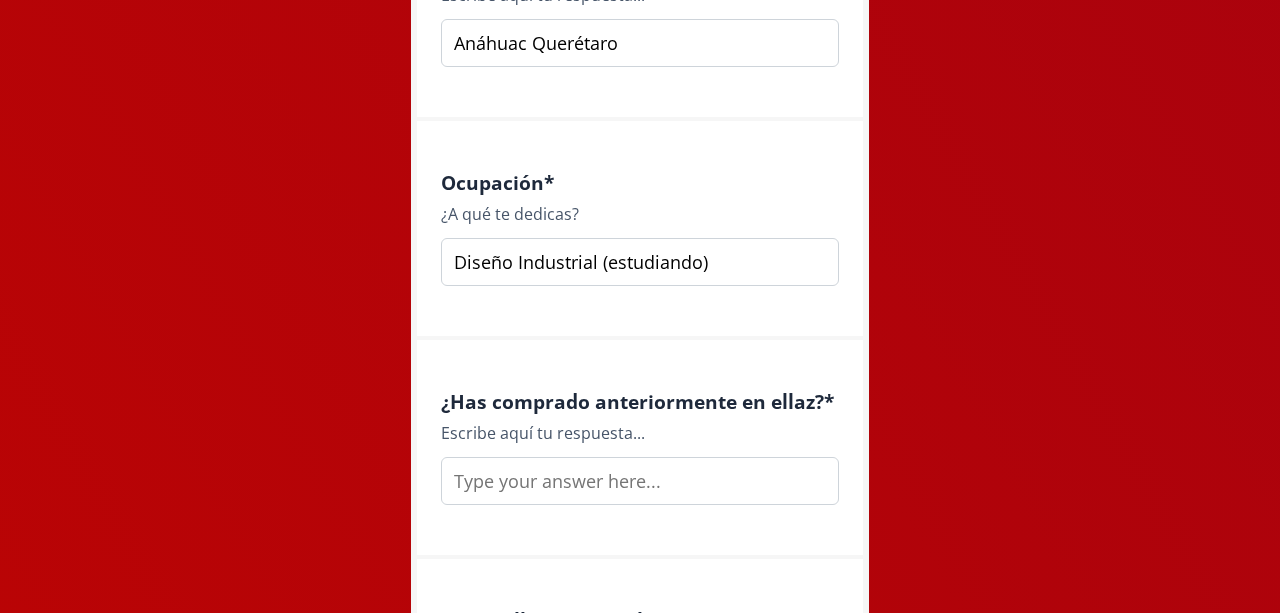 click on "Diseño Industrial (estudiando)" at bounding box center [640, 262] 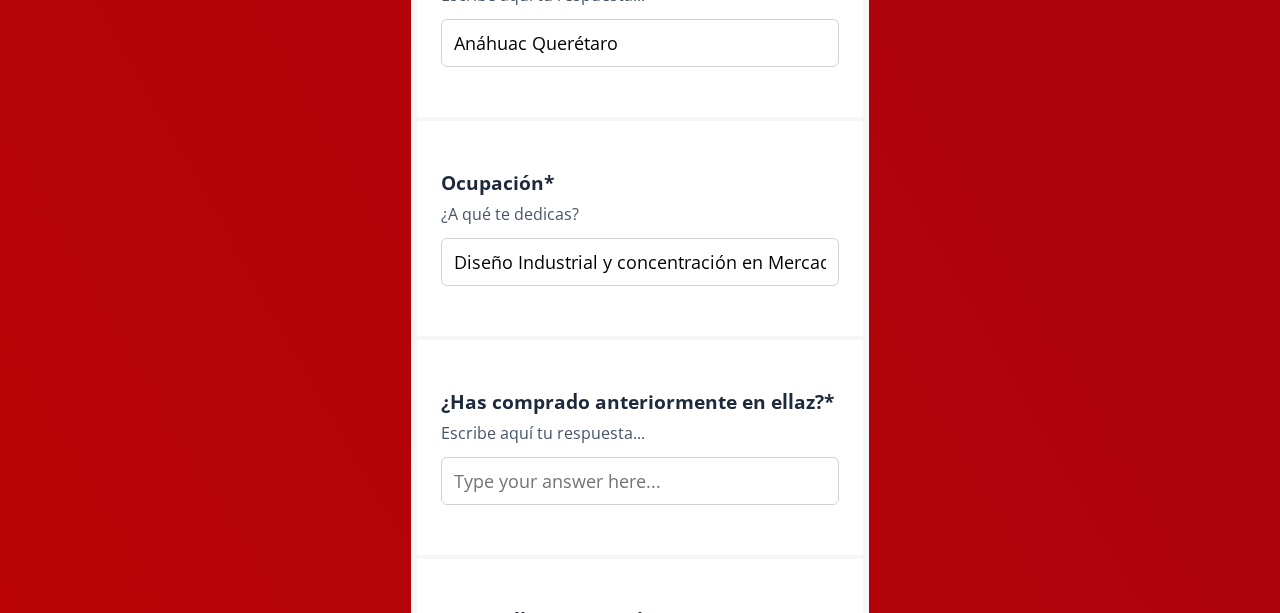 type on "Diseño Industrial y concentración en Mercadotecnia (estudiando)" 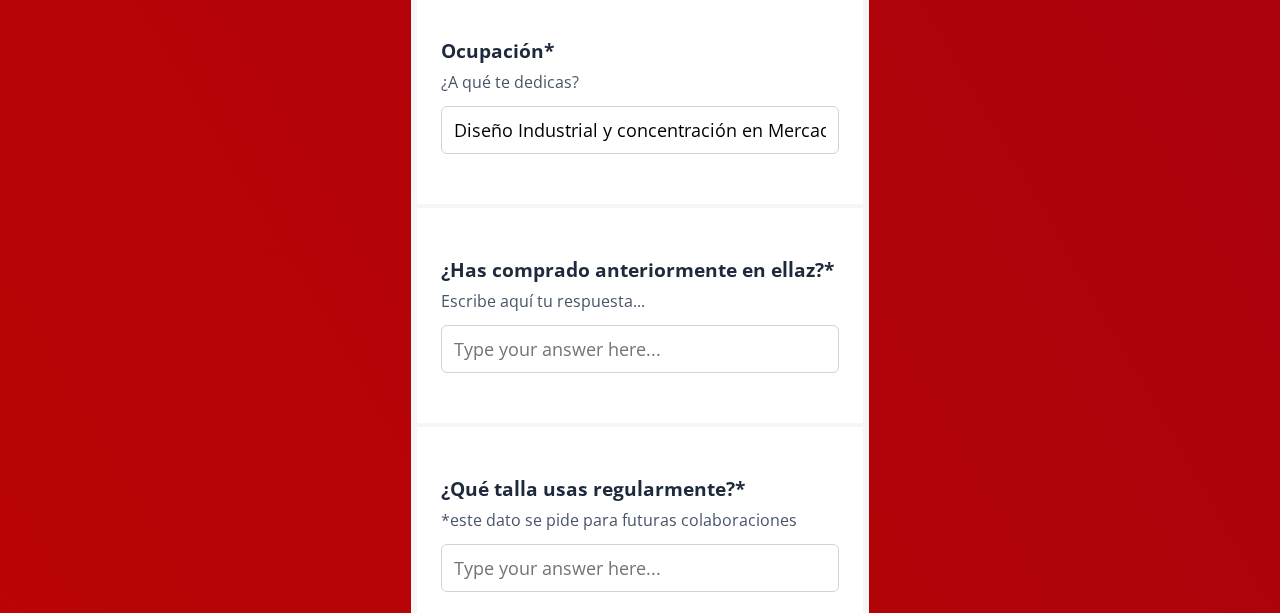 scroll, scrollTop: 2814, scrollLeft: 0, axis: vertical 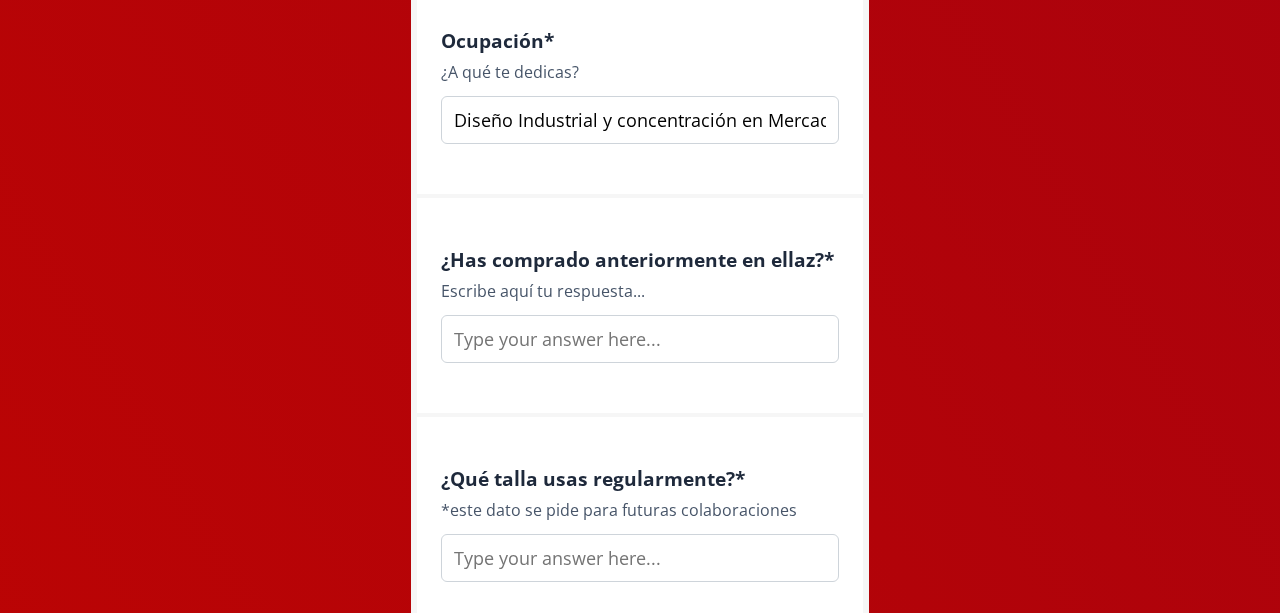click at bounding box center (640, 339) 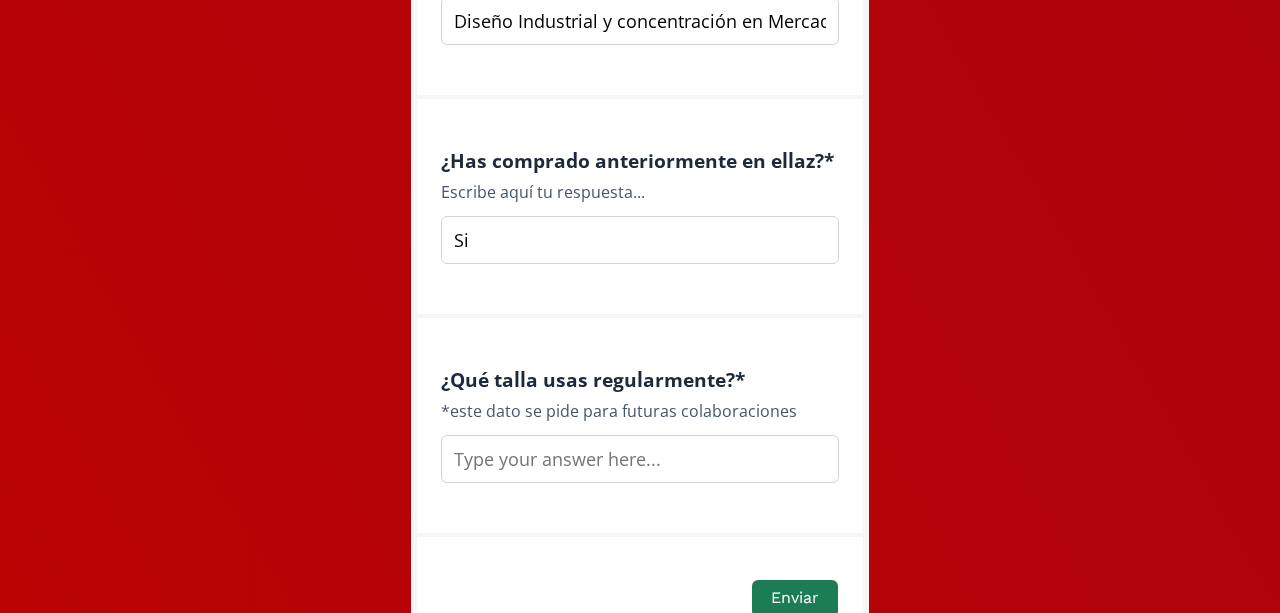 scroll, scrollTop: 2976, scrollLeft: 0, axis: vertical 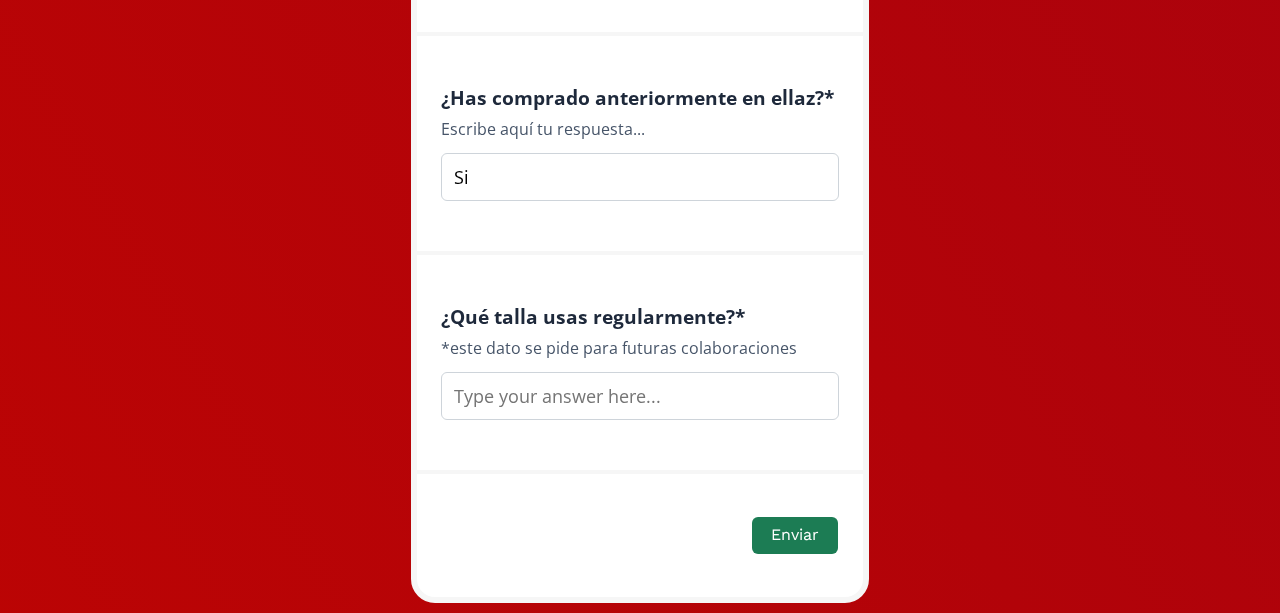 type on "Si" 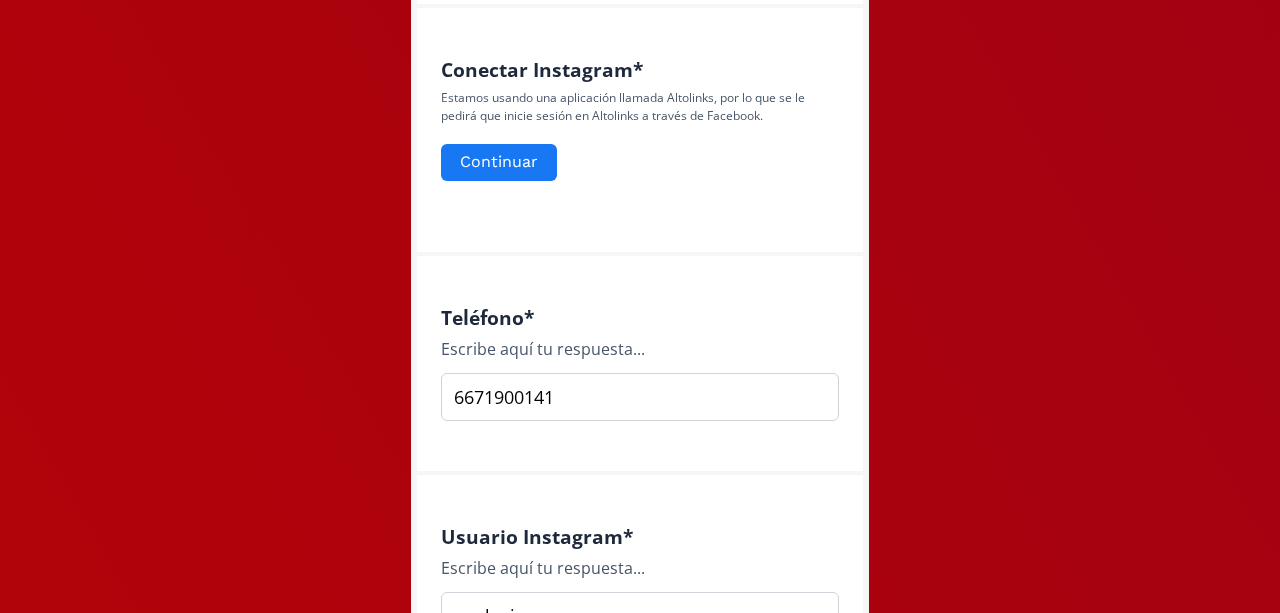 scroll, scrollTop: 912, scrollLeft: 0, axis: vertical 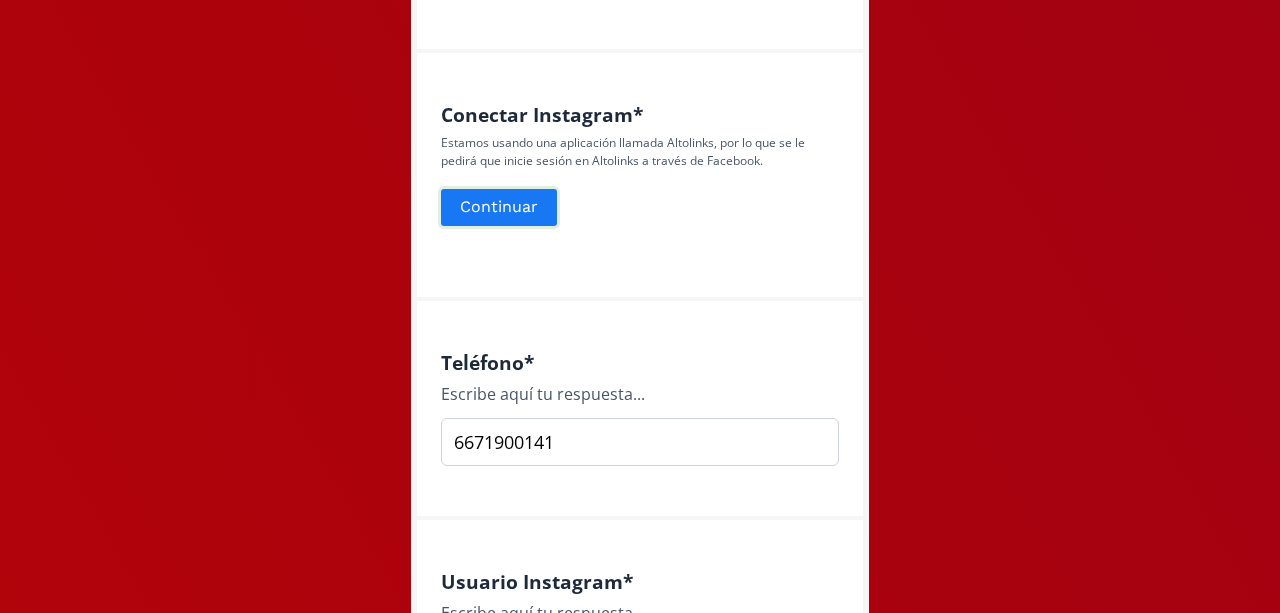 type on "XS/S" 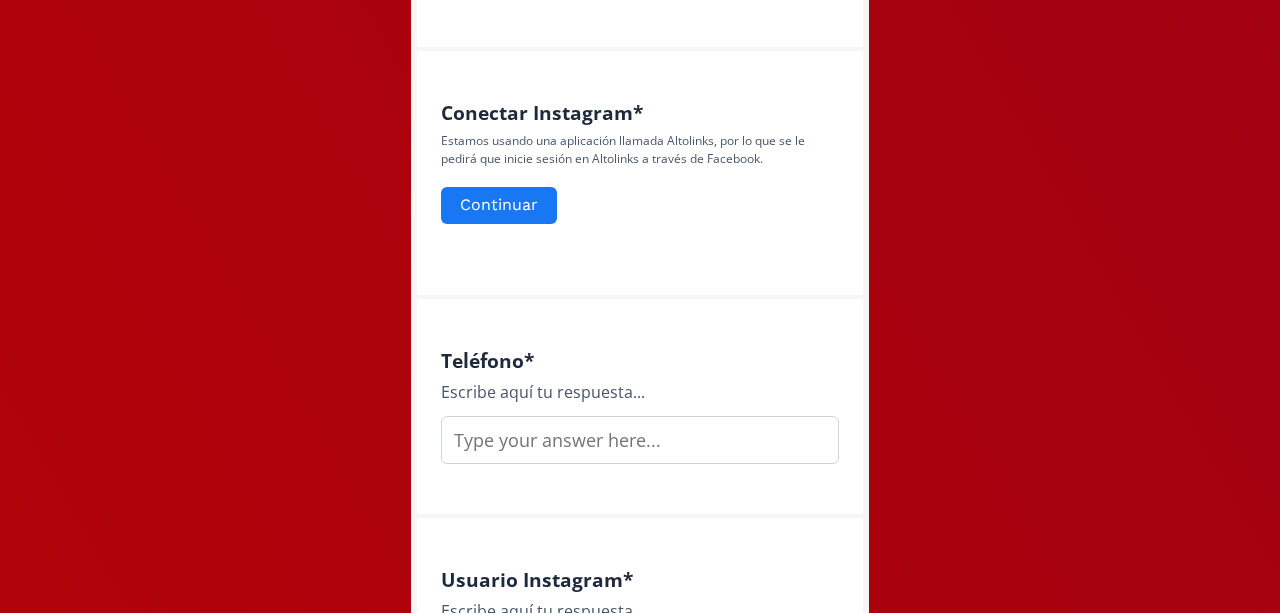 scroll, scrollTop: 909, scrollLeft: 0, axis: vertical 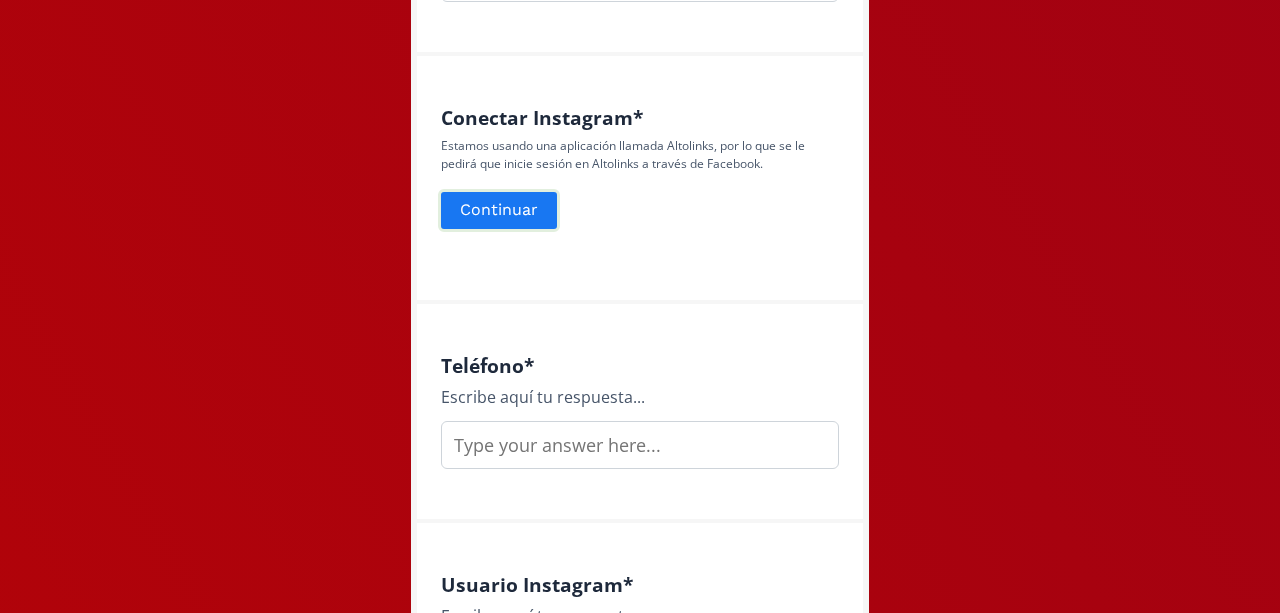 click on "Continuar" at bounding box center (499, 210) 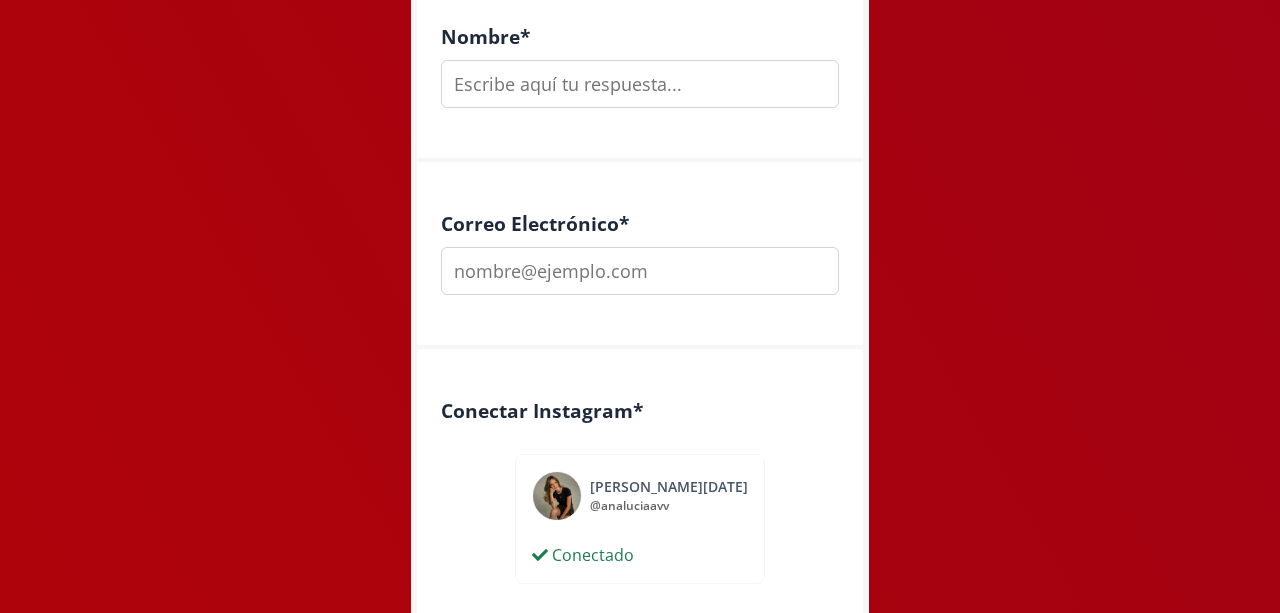 scroll, scrollTop: 634, scrollLeft: 0, axis: vertical 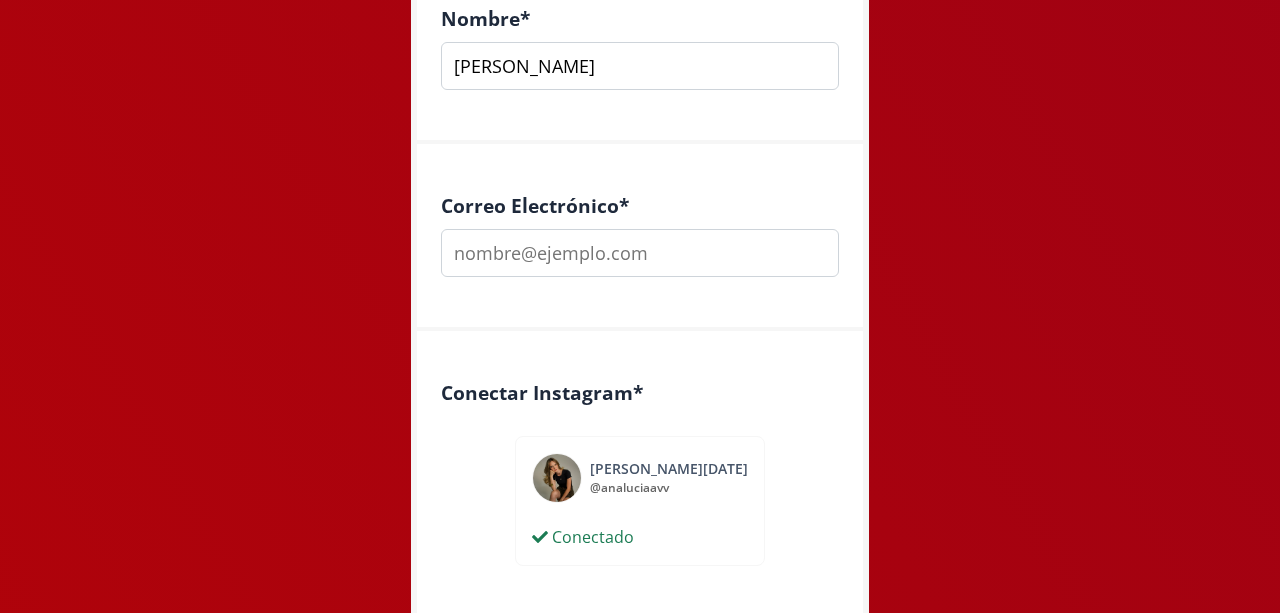 type on "Ana Lucía Valenzuela" 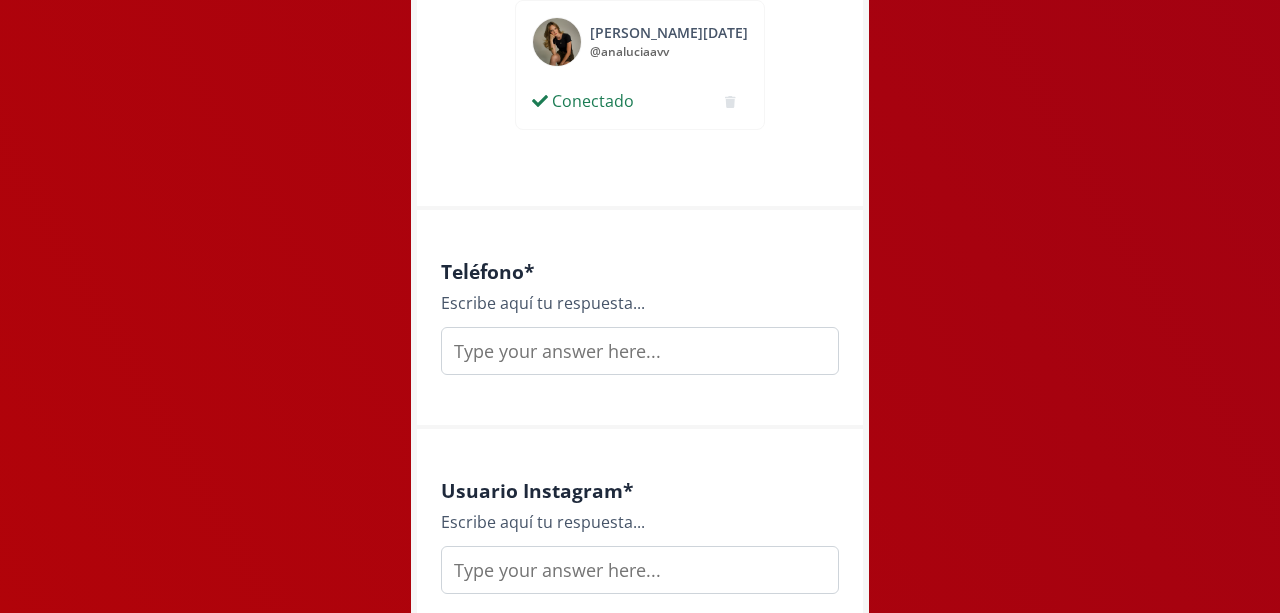 scroll, scrollTop: 1118, scrollLeft: 0, axis: vertical 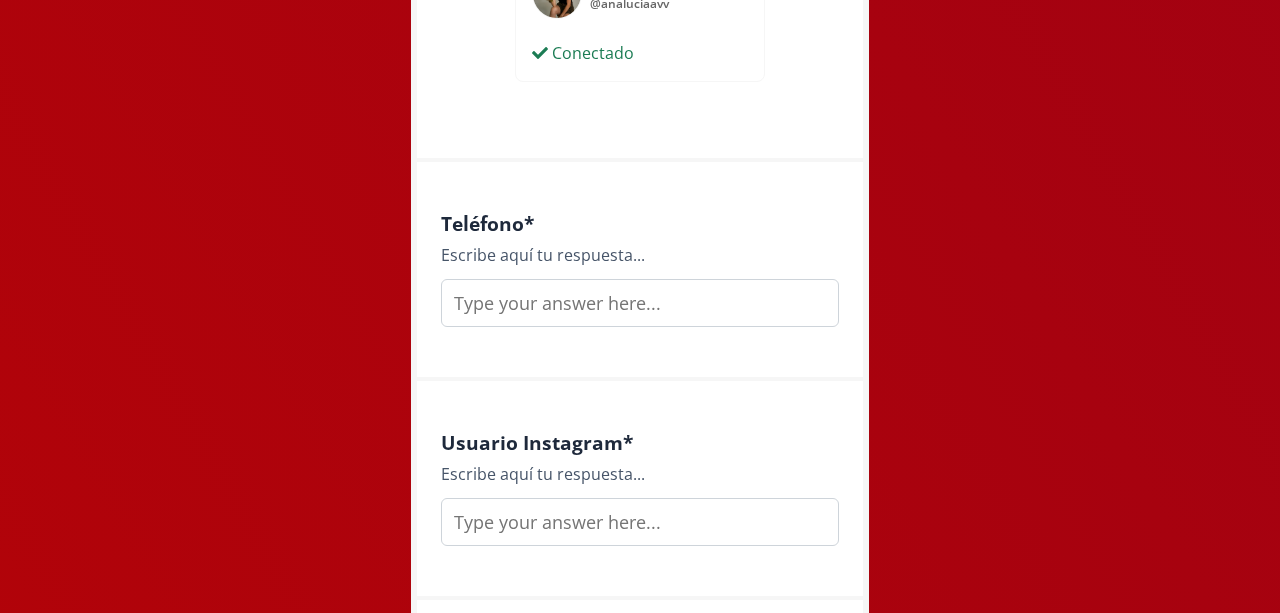 type on "[EMAIL_ADDRESS][DOMAIN_NAME]" 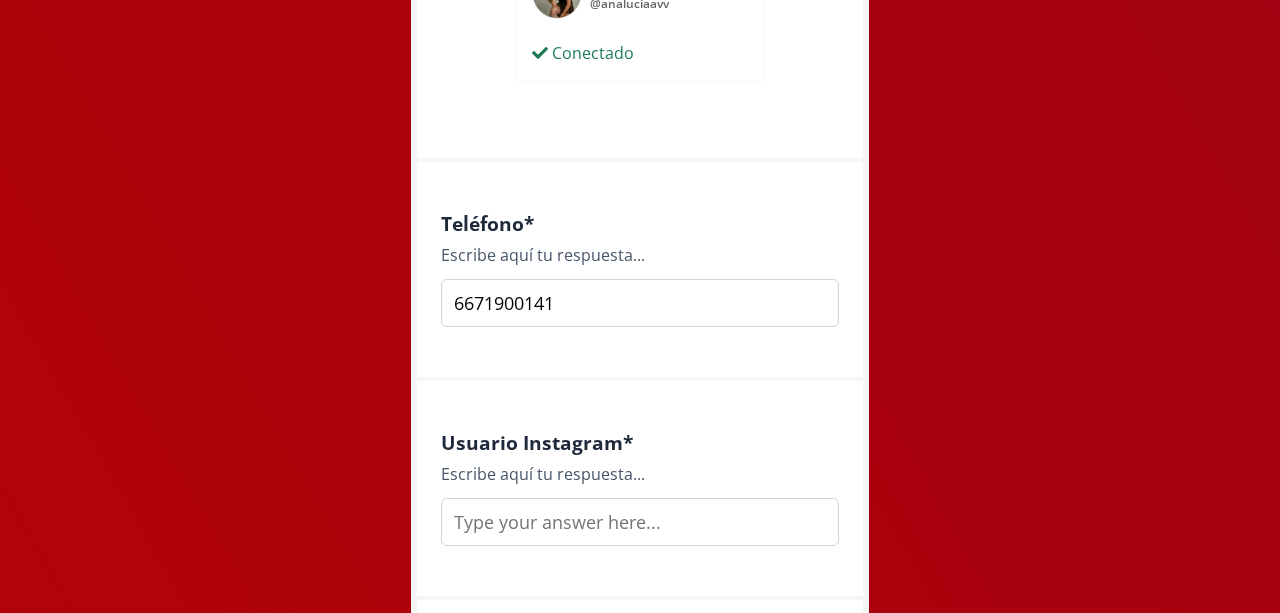 type on "6671900141" 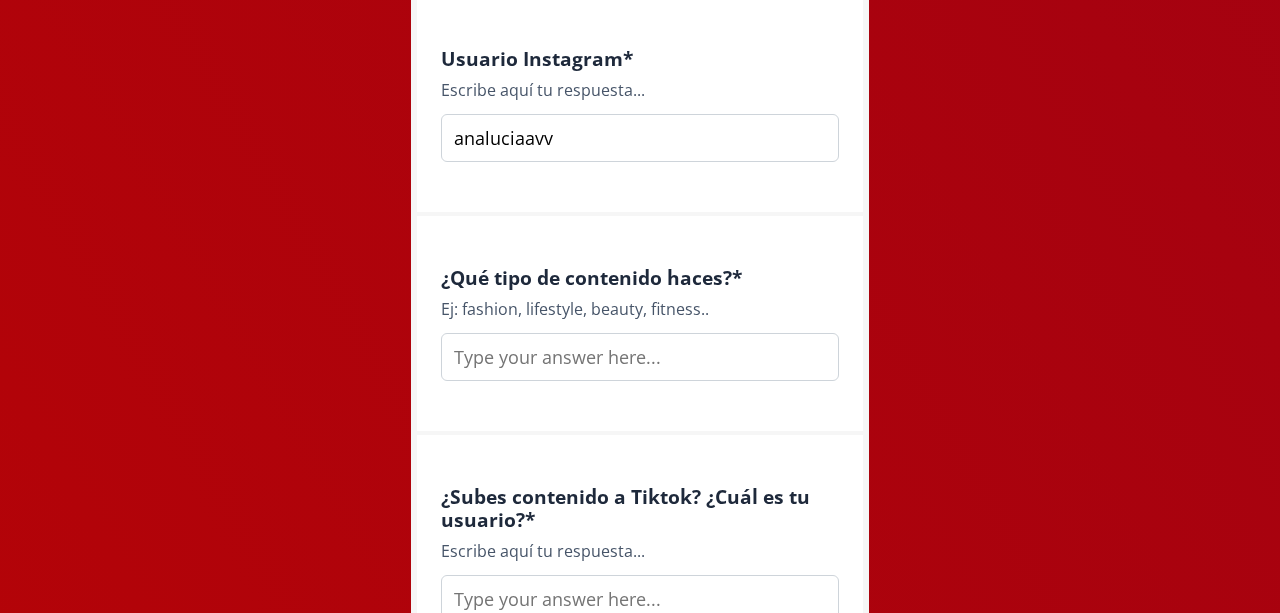 scroll, scrollTop: 1531, scrollLeft: 0, axis: vertical 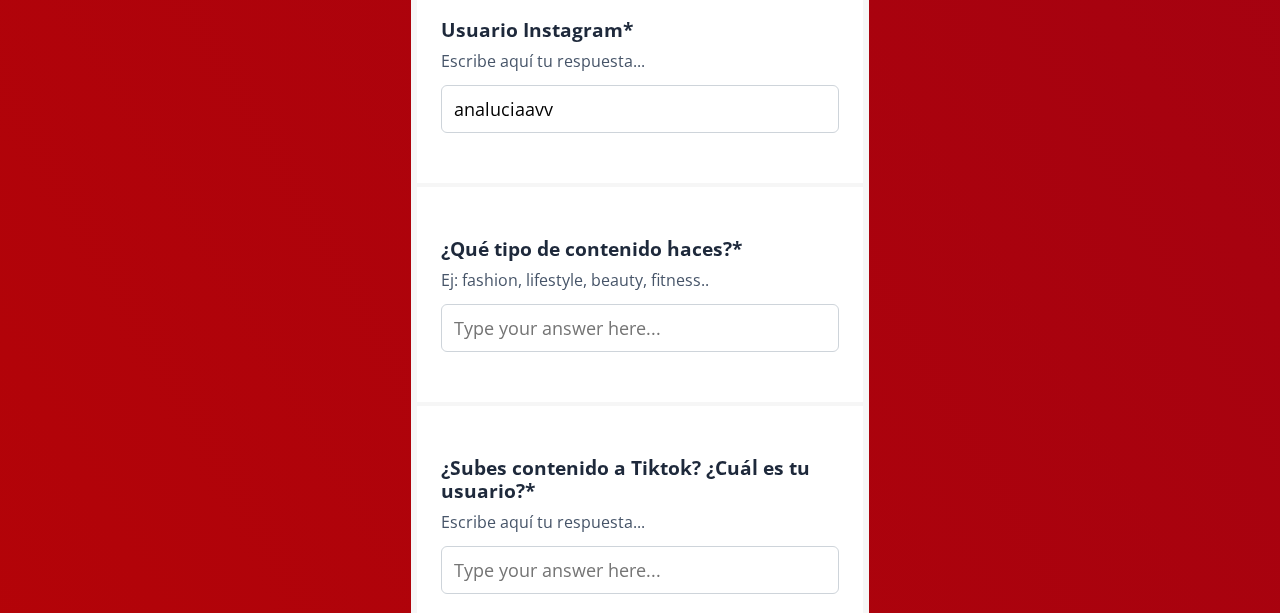 type on "analuciaavv" 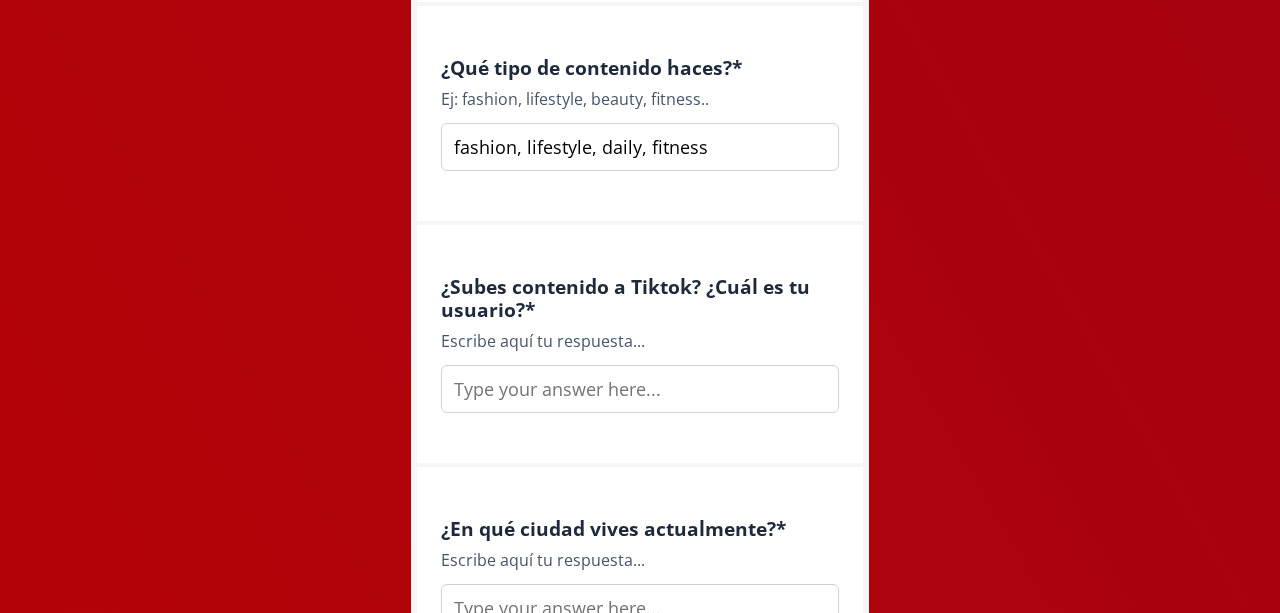 scroll, scrollTop: 1728, scrollLeft: 0, axis: vertical 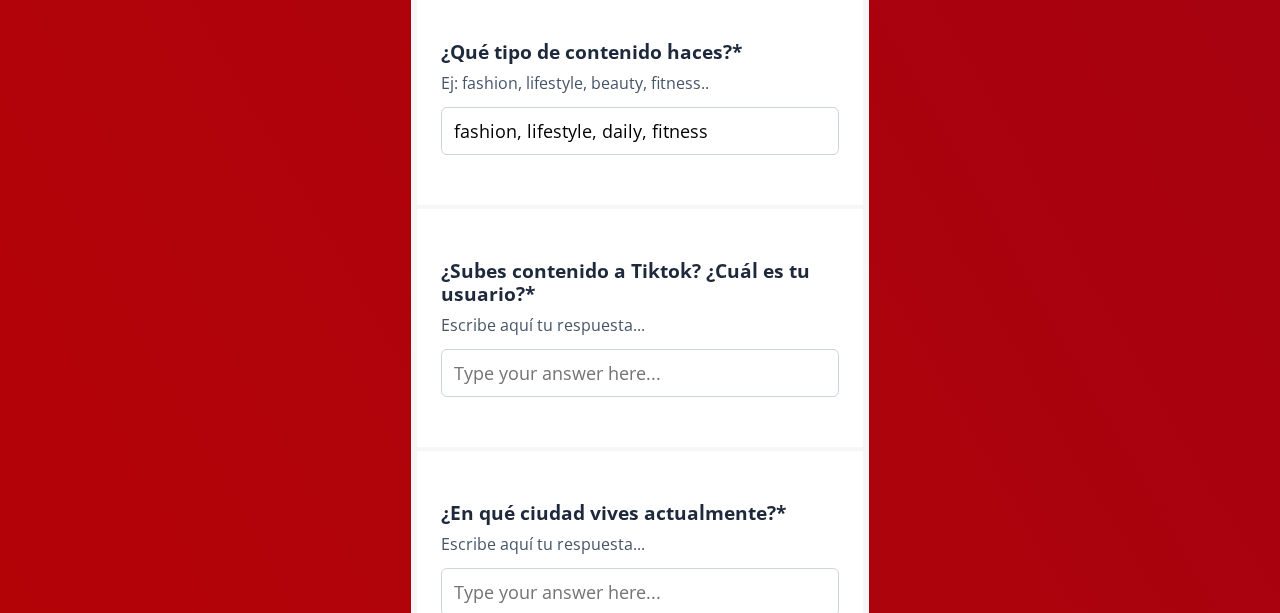 type on "fashion, lifestyle, daily, fitness" 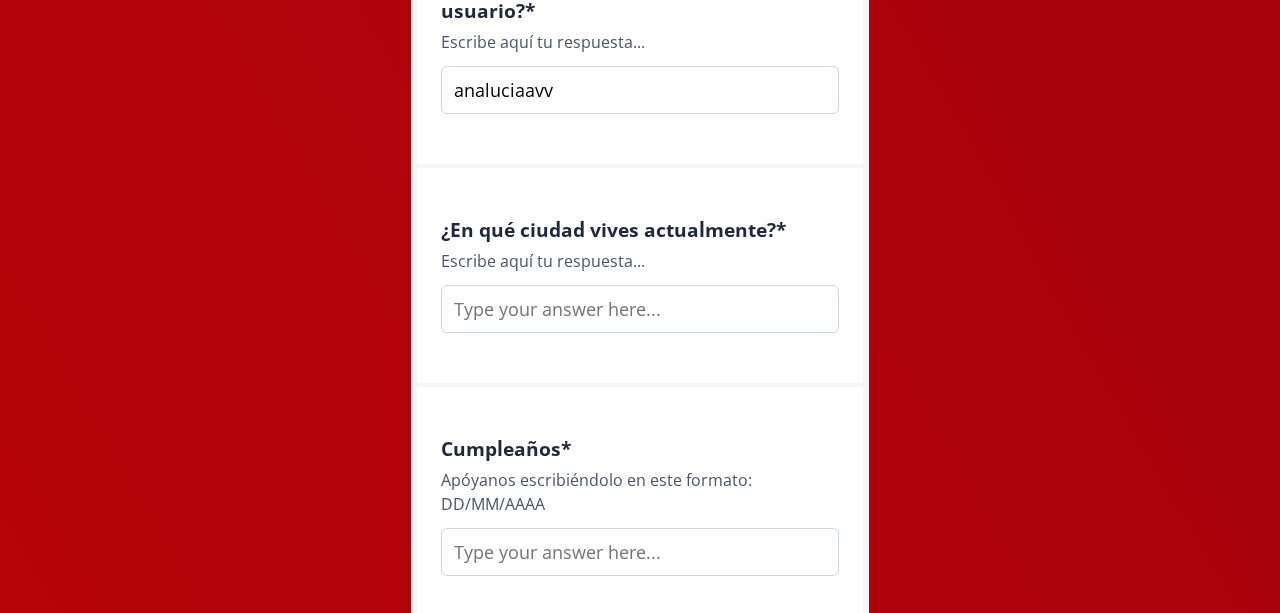 scroll, scrollTop: 2014, scrollLeft: 0, axis: vertical 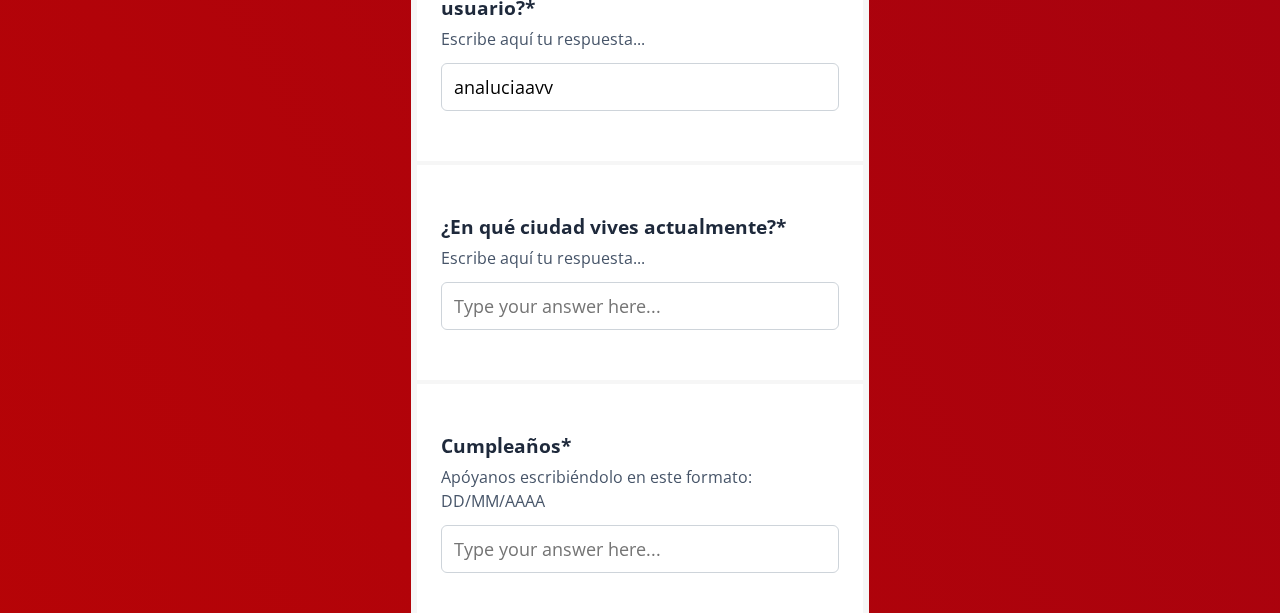 type on "analuciaavv" 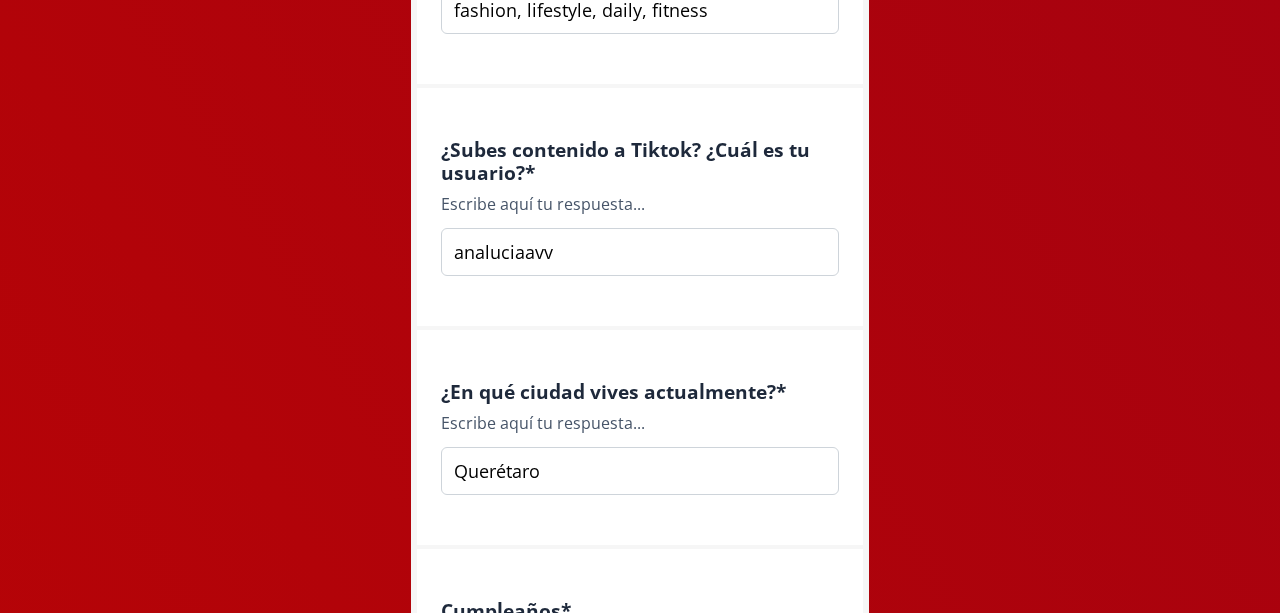 scroll, scrollTop: 1844, scrollLeft: 0, axis: vertical 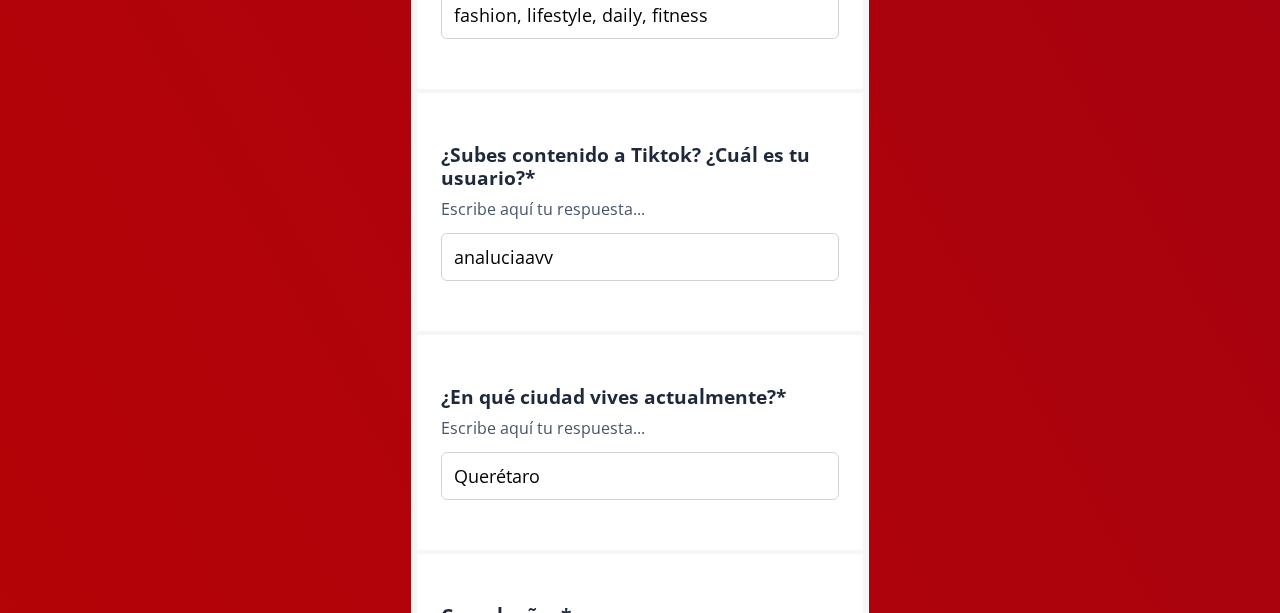 type on "Querétaro" 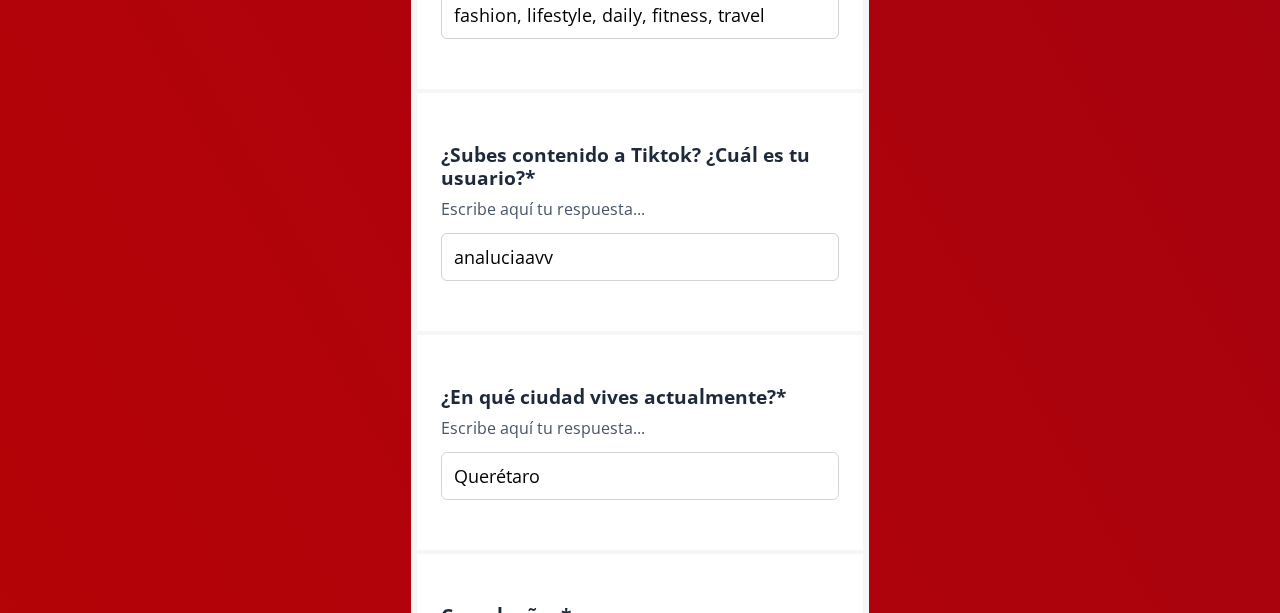 type on "fashion, lifestyle, daily, fitness, travel" 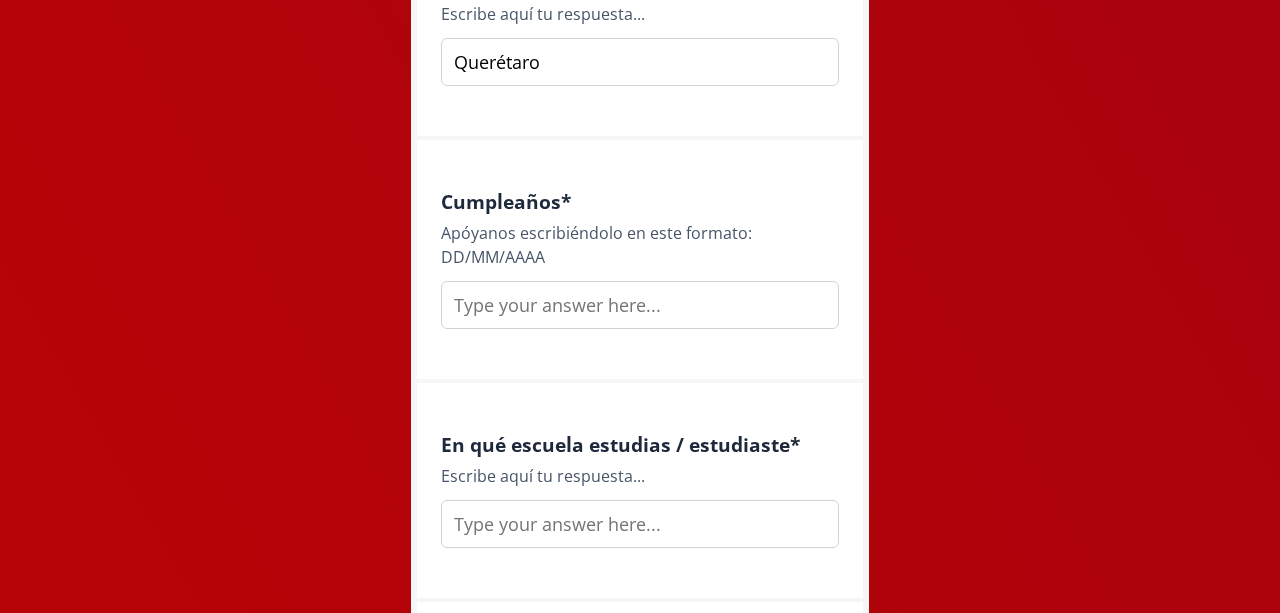 scroll, scrollTop: 2259, scrollLeft: 0, axis: vertical 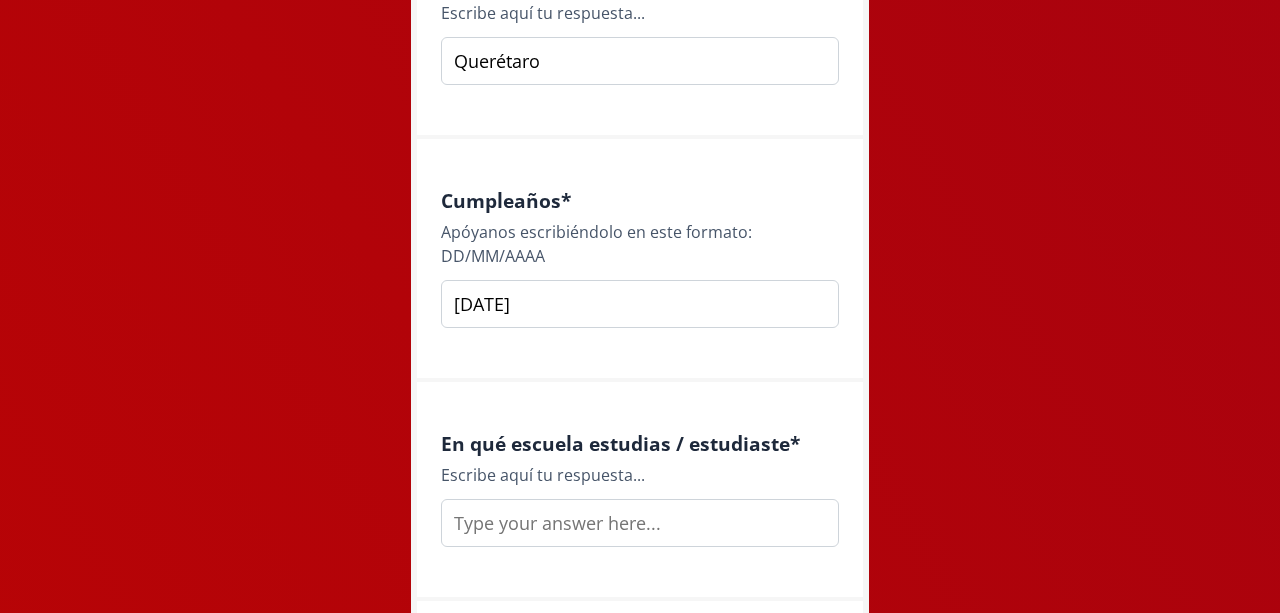 type on "[DATE]" 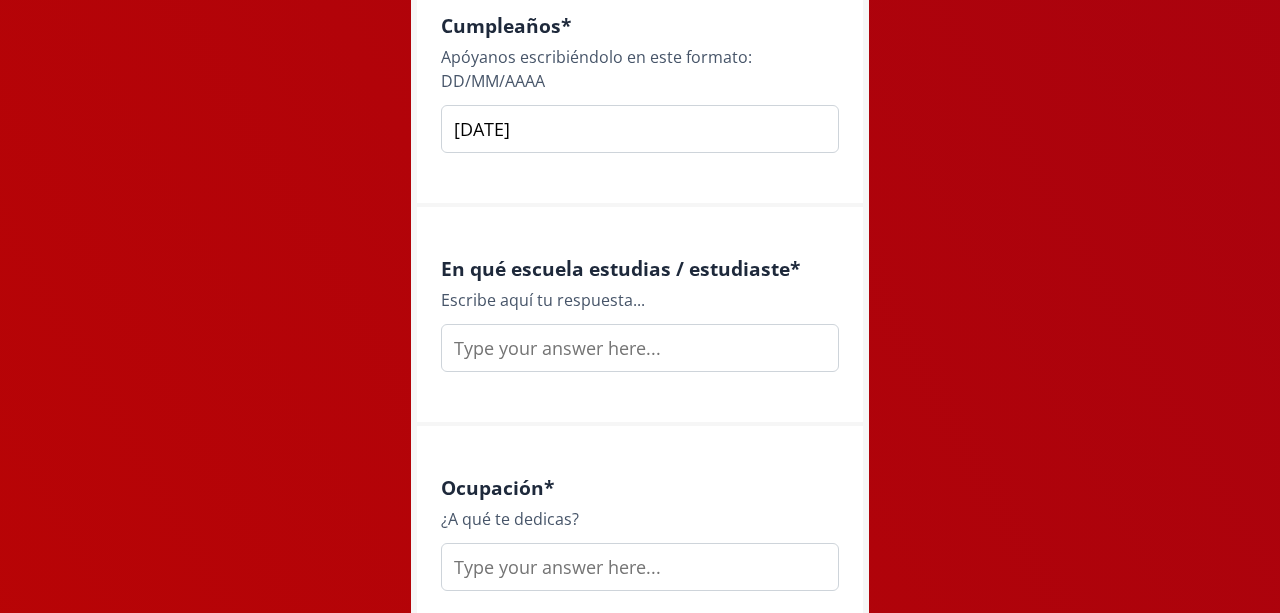 scroll, scrollTop: 2517, scrollLeft: 0, axis: vertical 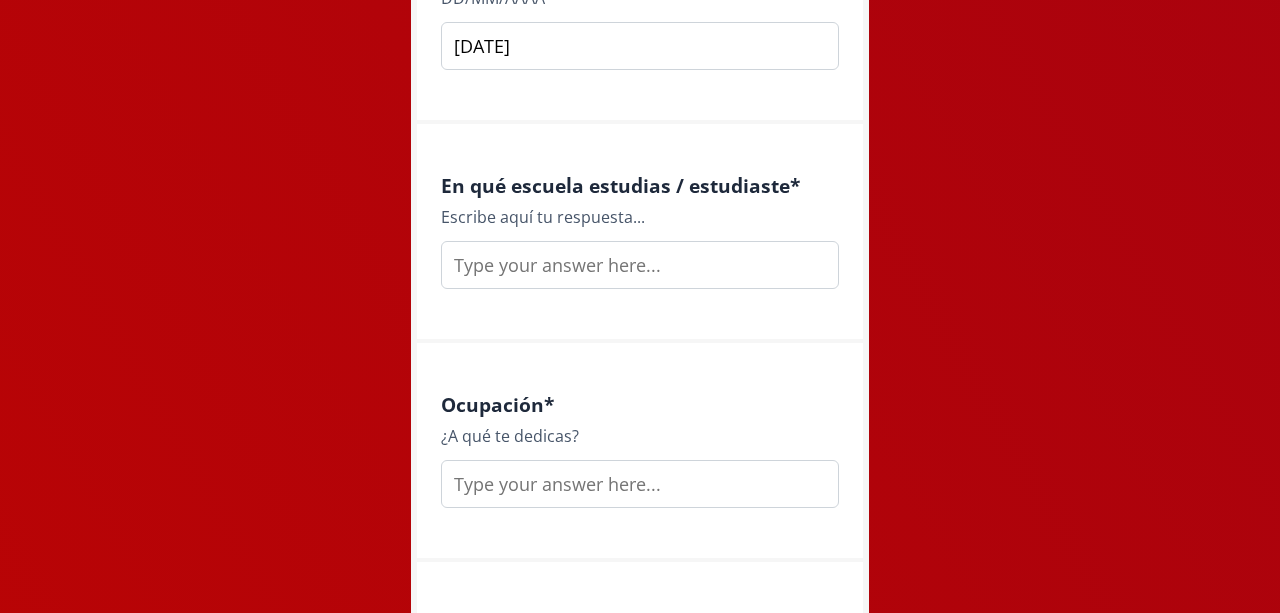 click at bounding box center [640, 265] 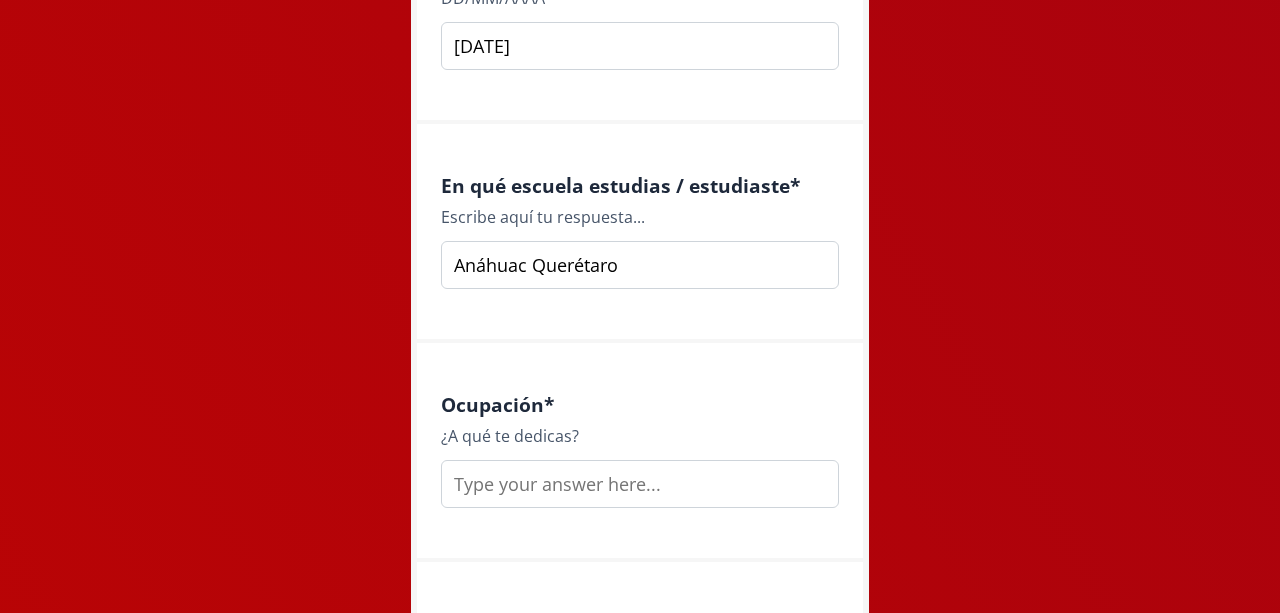 type on "Anáhuac Querétaro" 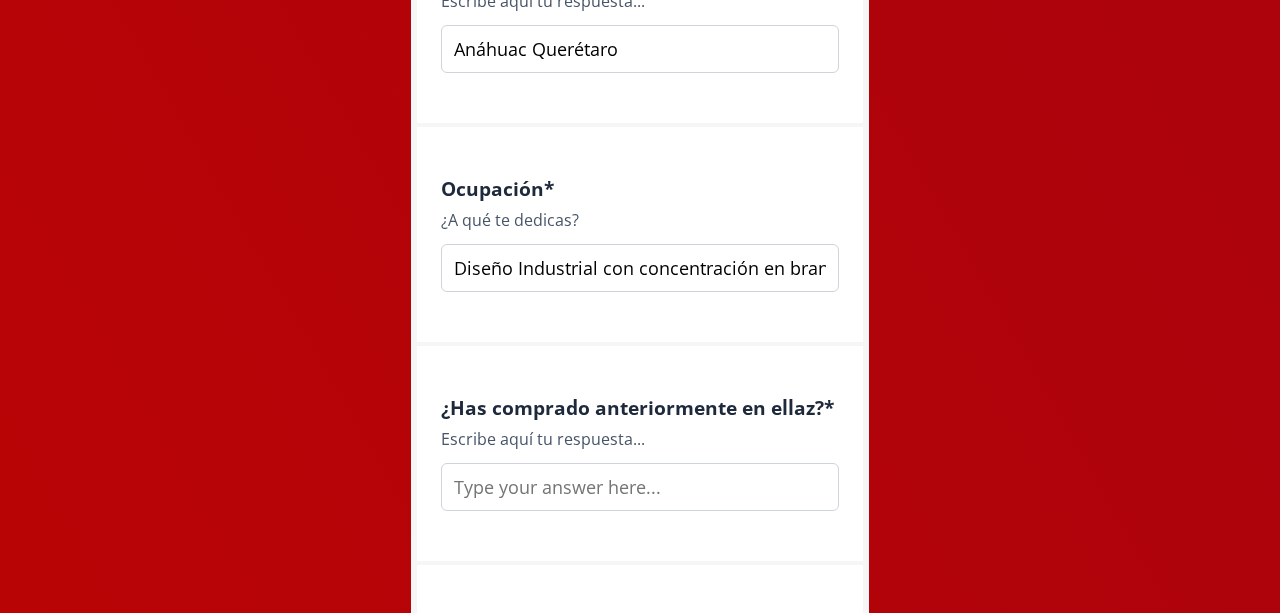 scroll, scrollTop: 2739, scrollLeft: 0, axis: vertical 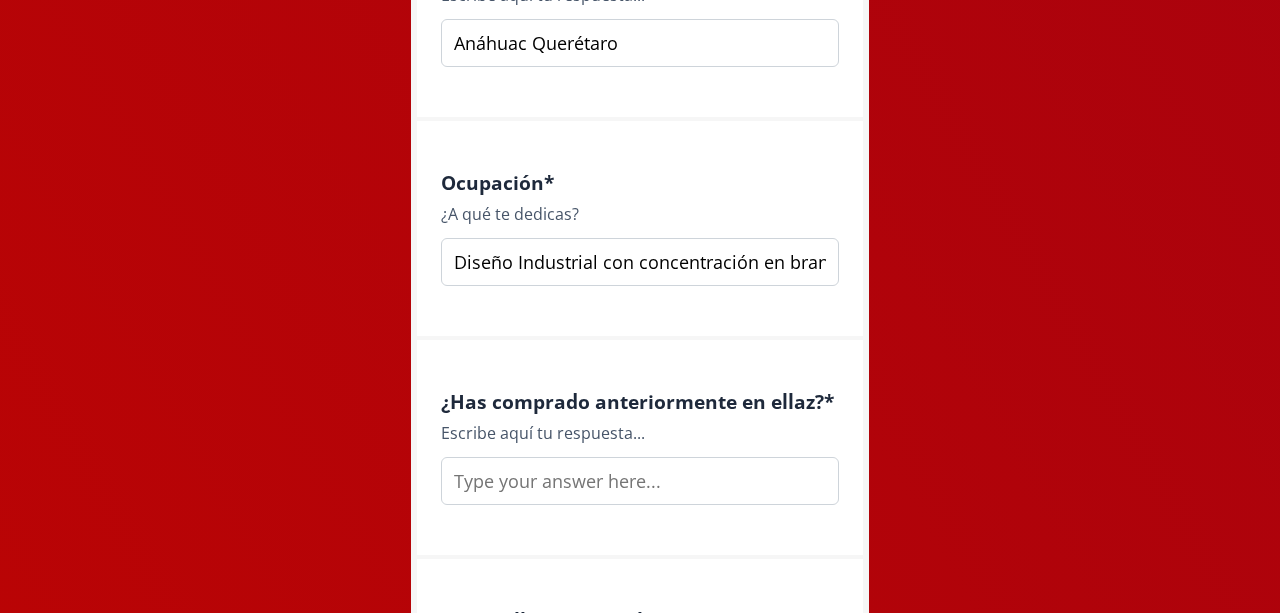 type on "Diseño Industrial con concentración en branding y mercadotecnia" 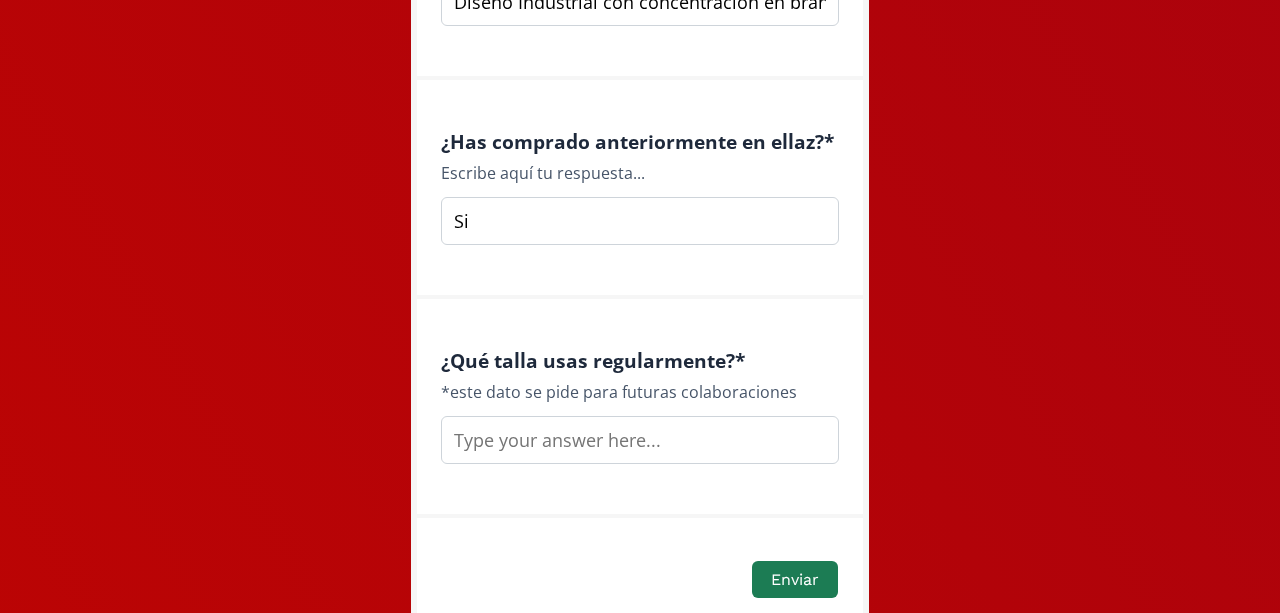 scroll, scrollTop: 3028, scrollLeft: 0, axis: vertical 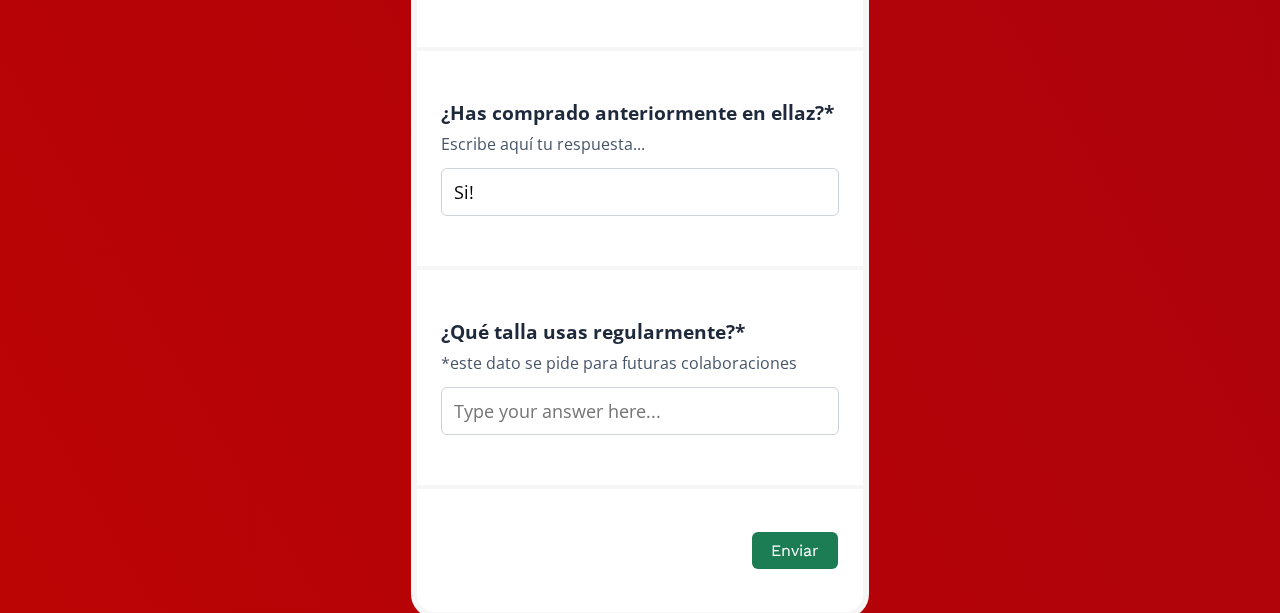 type on "Si!" 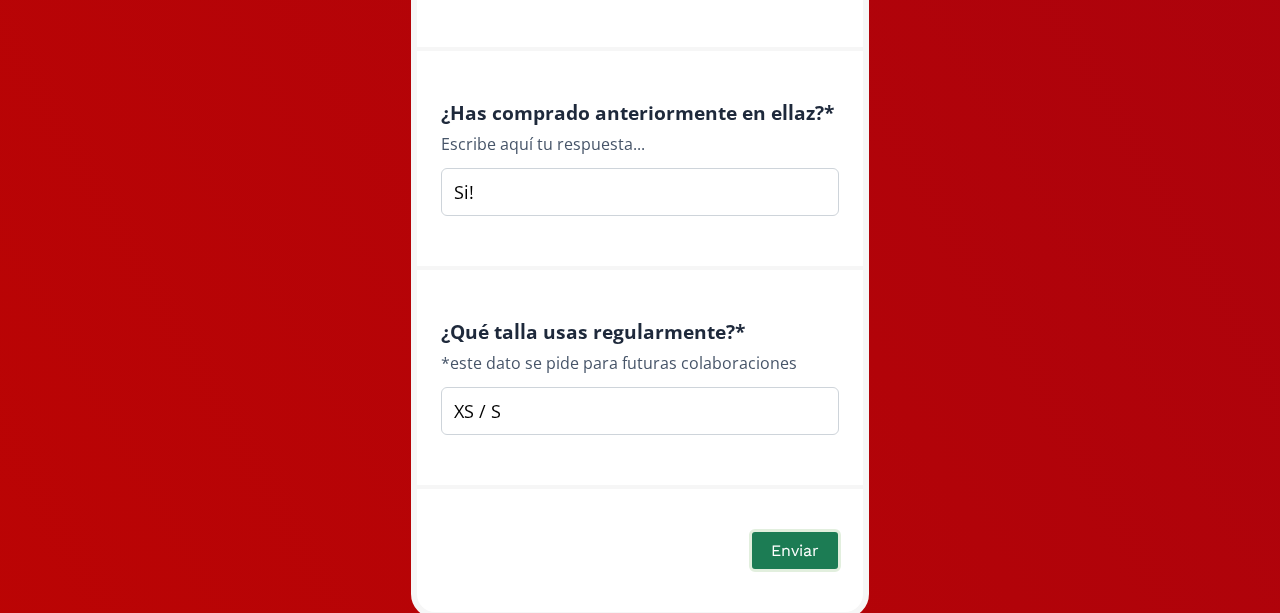 type on "XS / S" 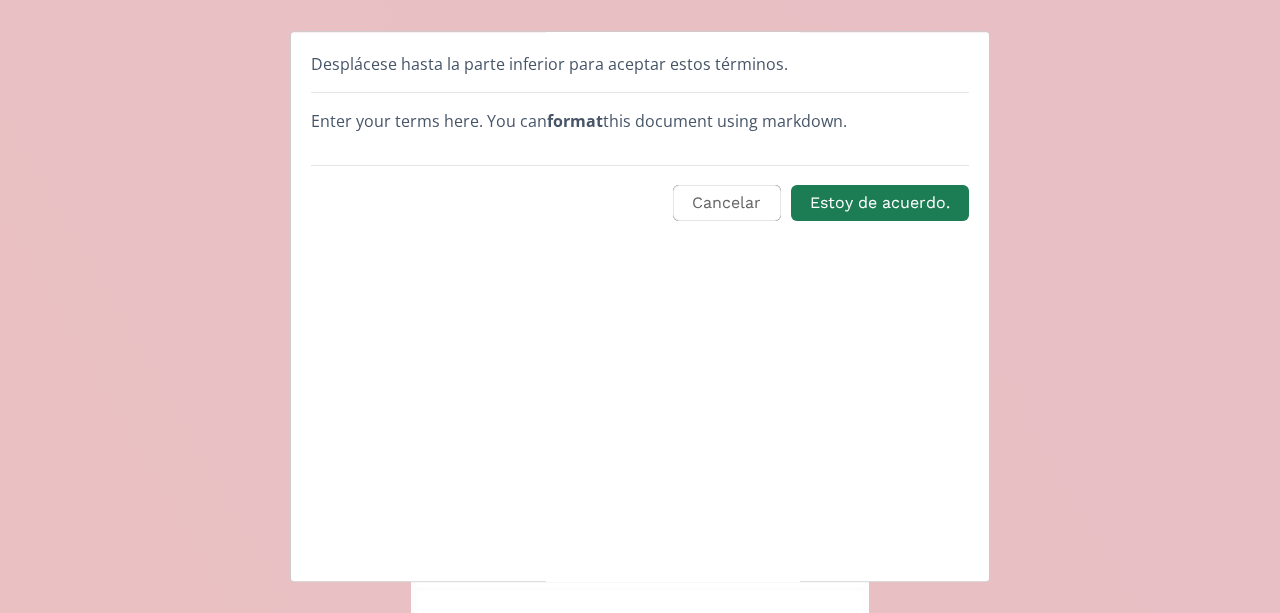 scroll, scrollTop: 0, scrollLeft: 0, axis: both 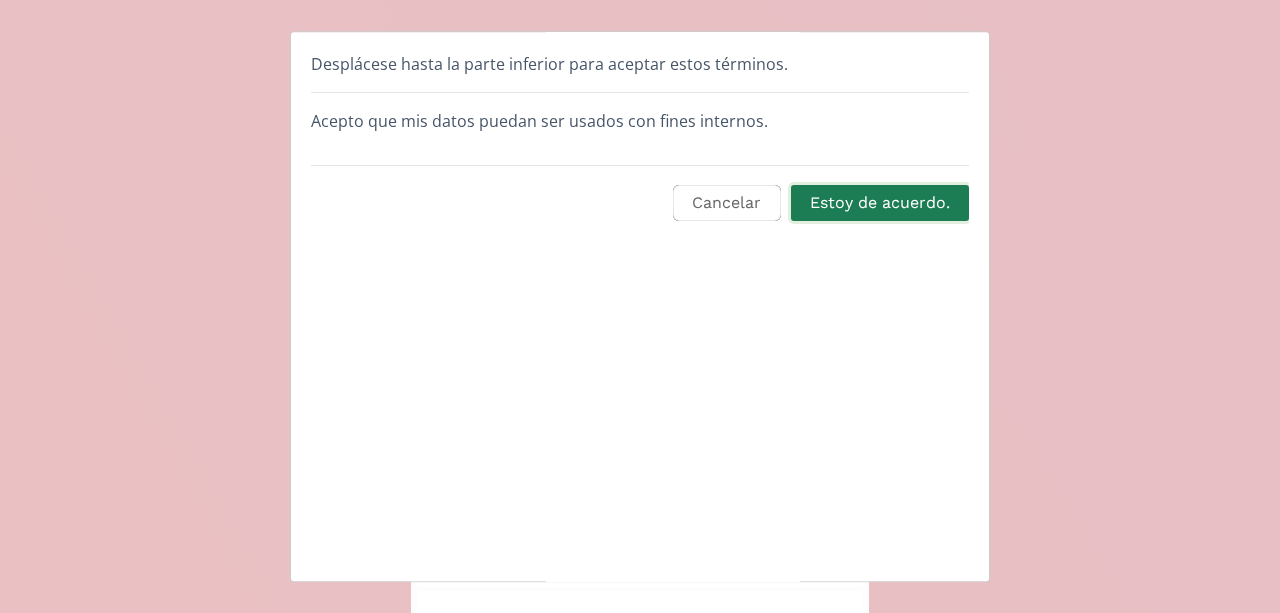 click on "Estoy de acuerdo." at bounding box center (880, 203) 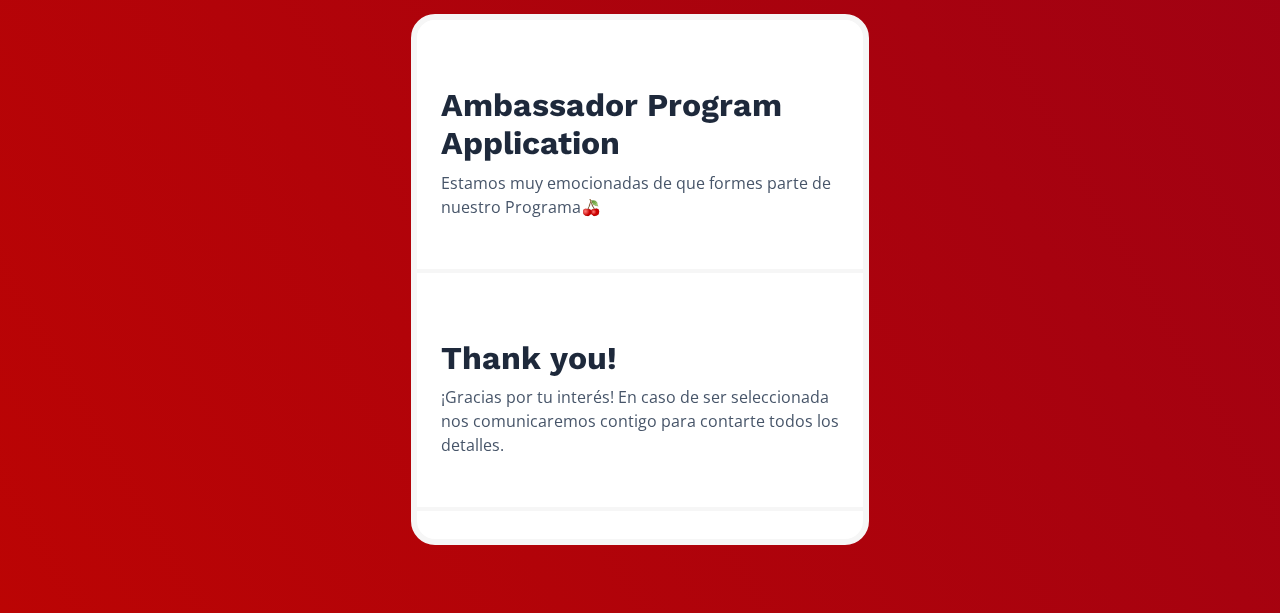 scroll, scrollTop: 316, scrollLeft: 0, axis: vertical 